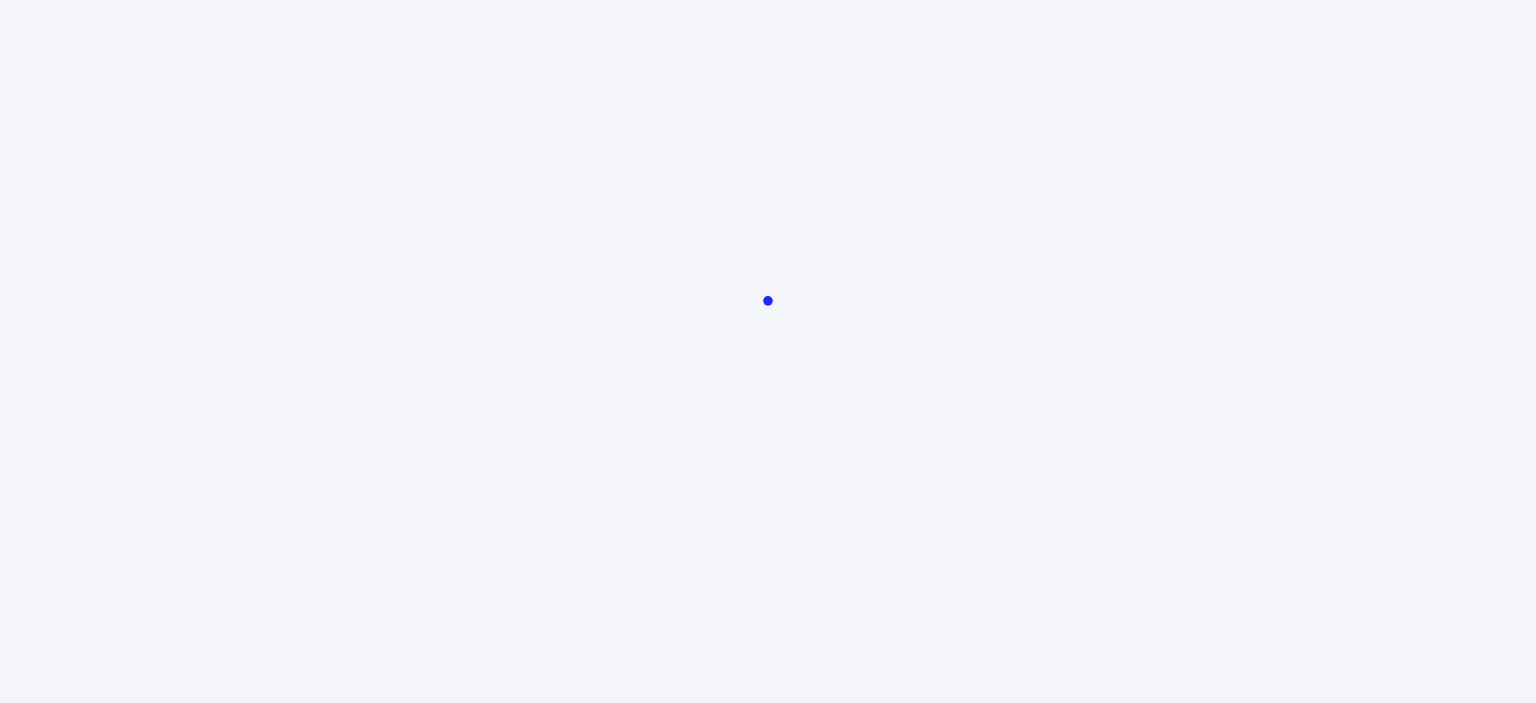 scroll, scrollTop: 0, scrollLeft: 0, axis: both 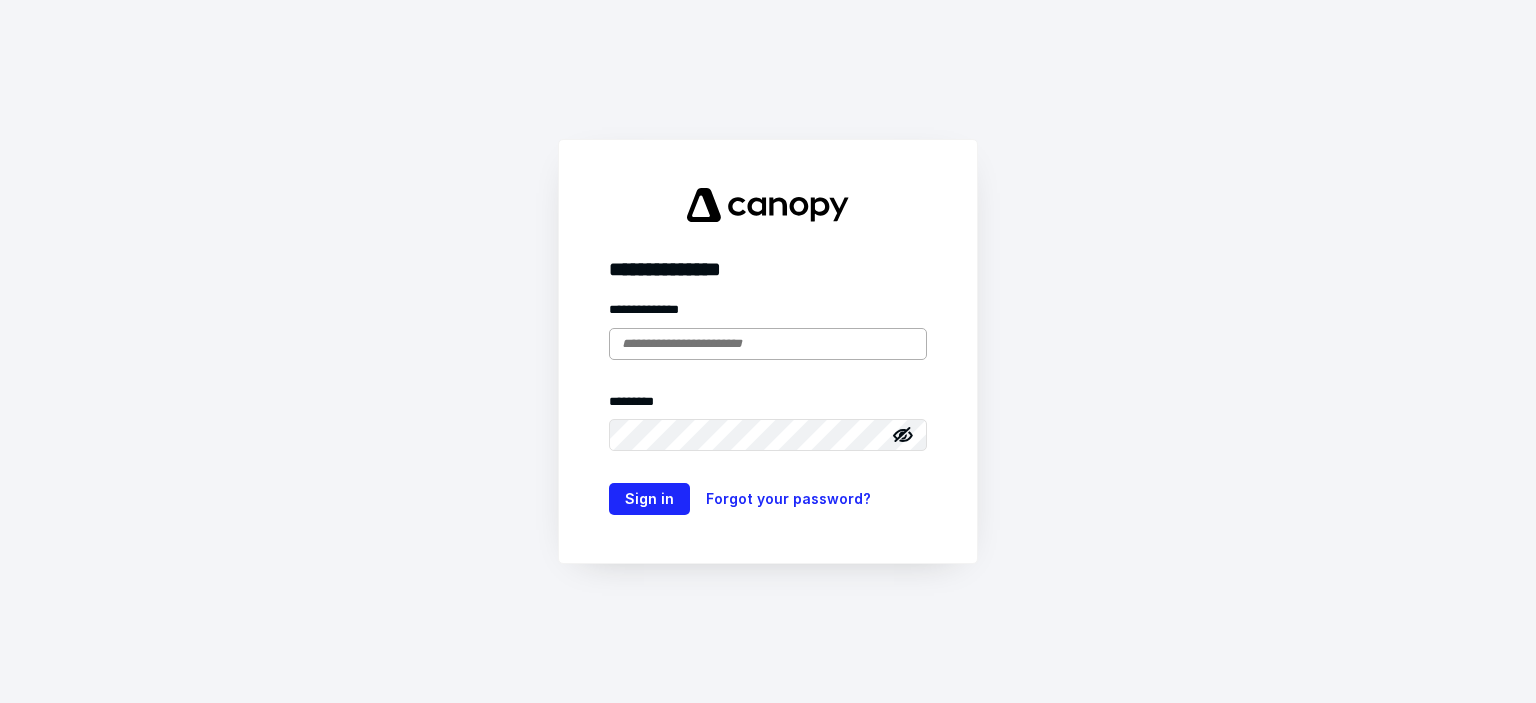 click at bounding box center (768, 344) 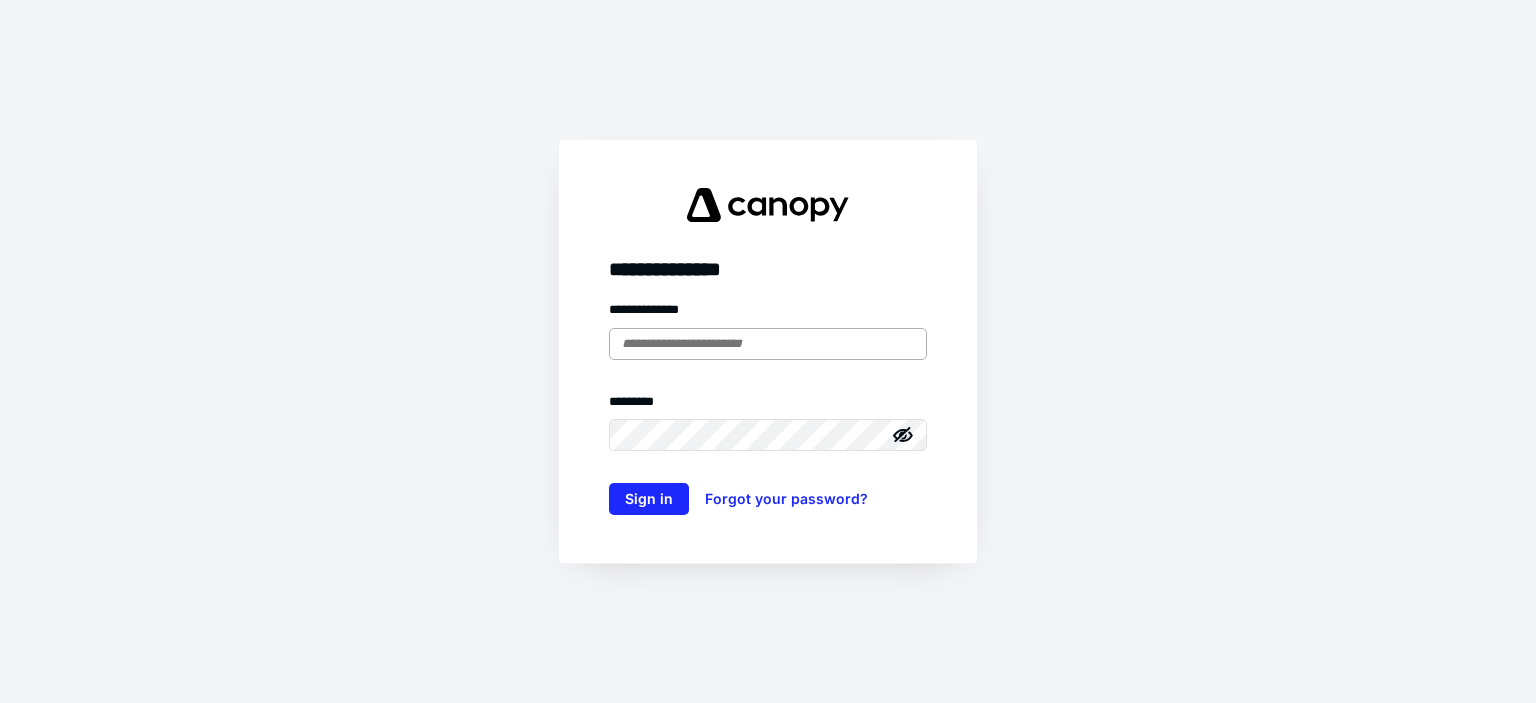 scroll, scrollTop: 0, scrollLeft: 0, axis: both 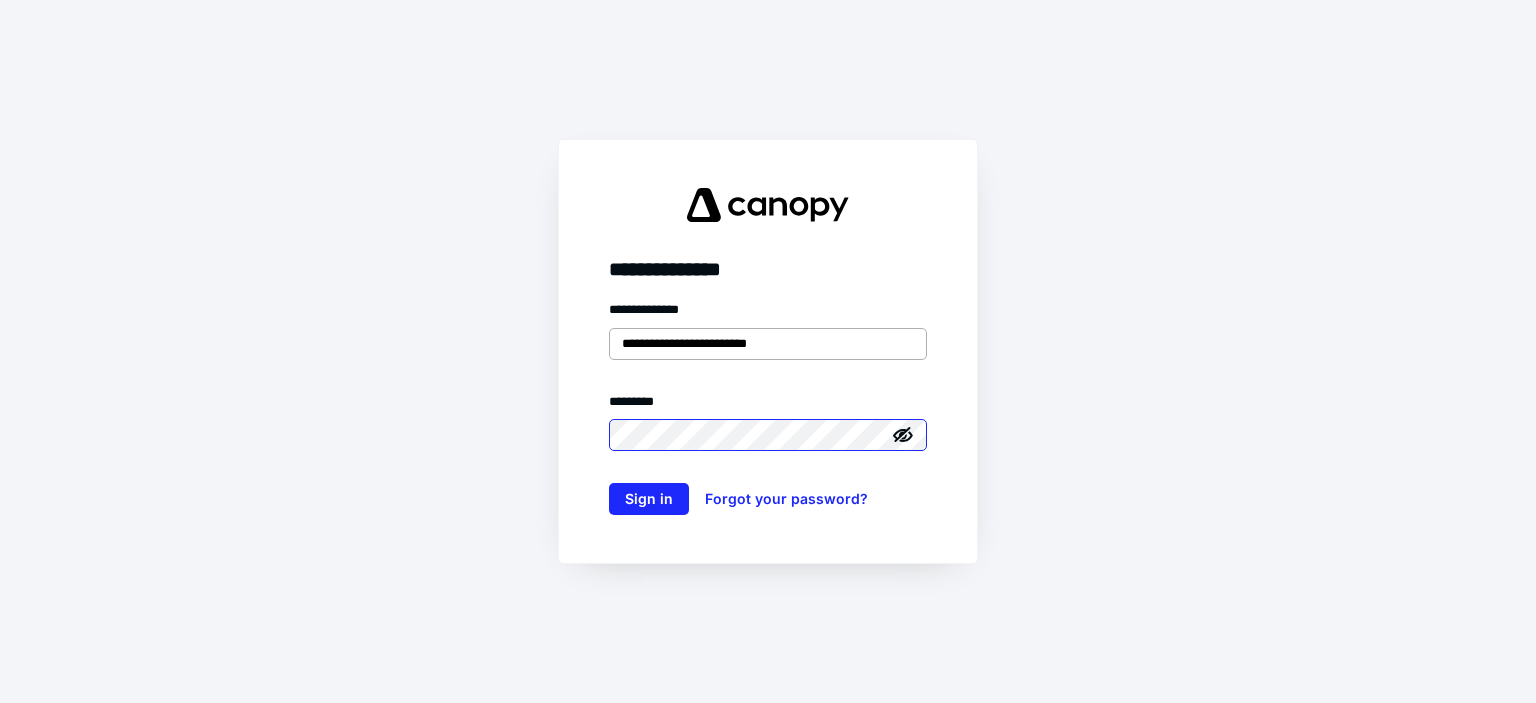 click on "Sign in" at bounding box center (649, 499) 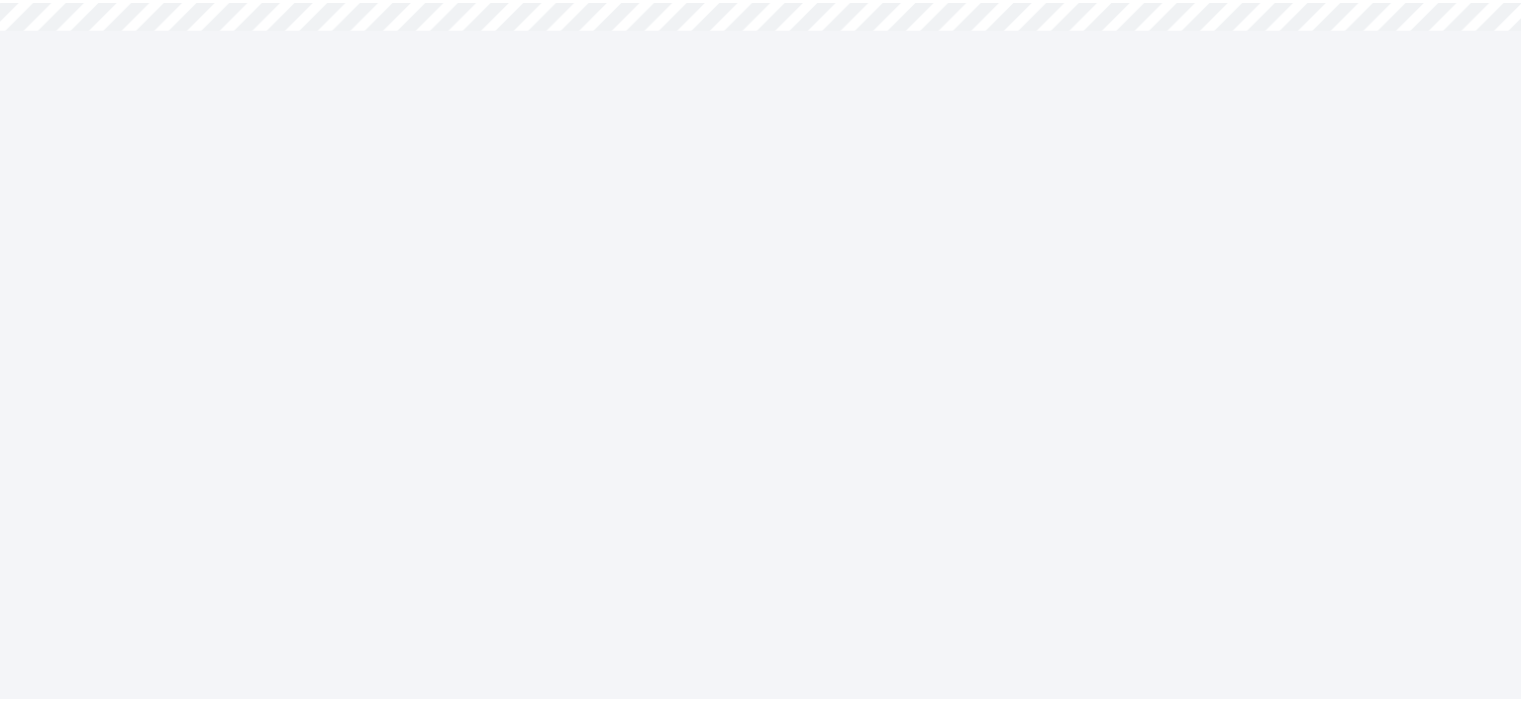 scroll, scrollTop: 0, scrollLeft: 0, axis: both 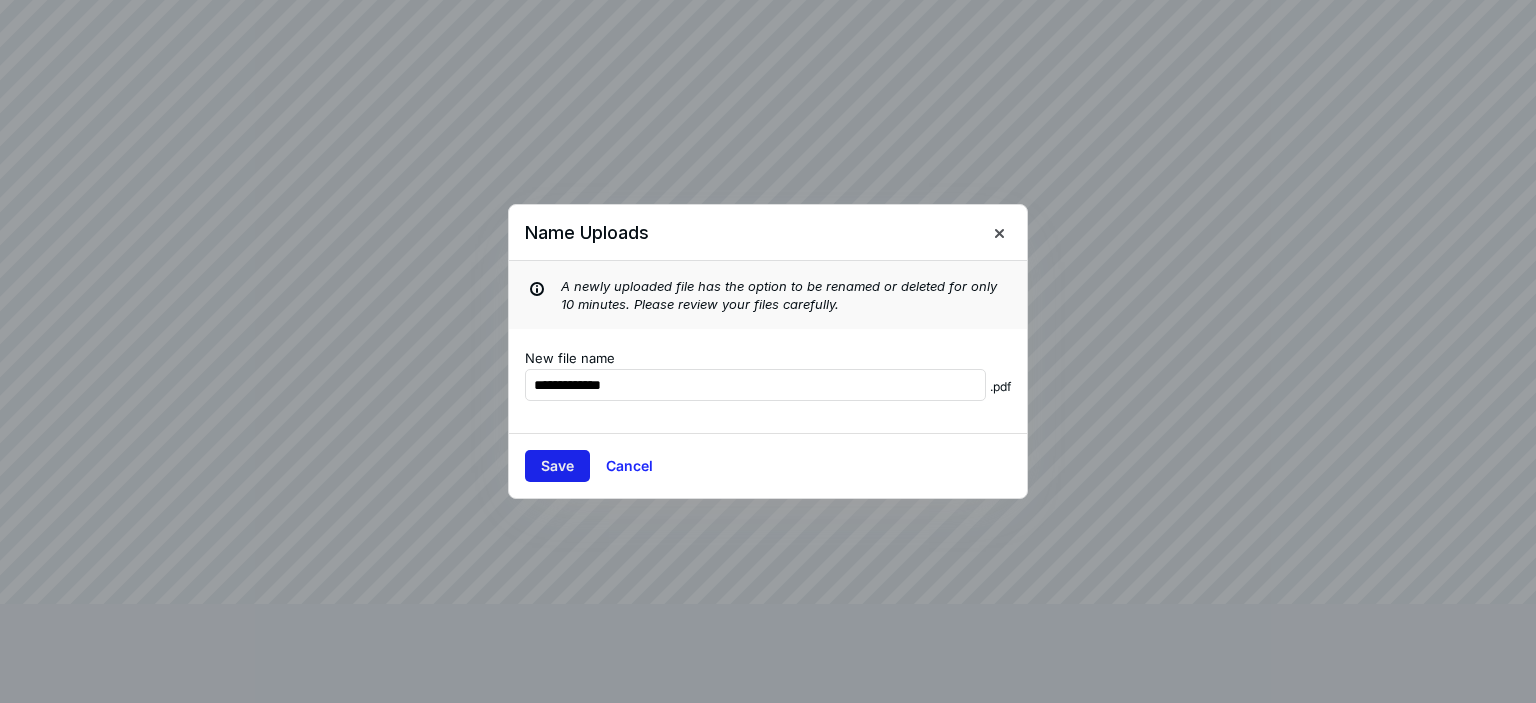 click on "Save" at bounding box center (557, 466) 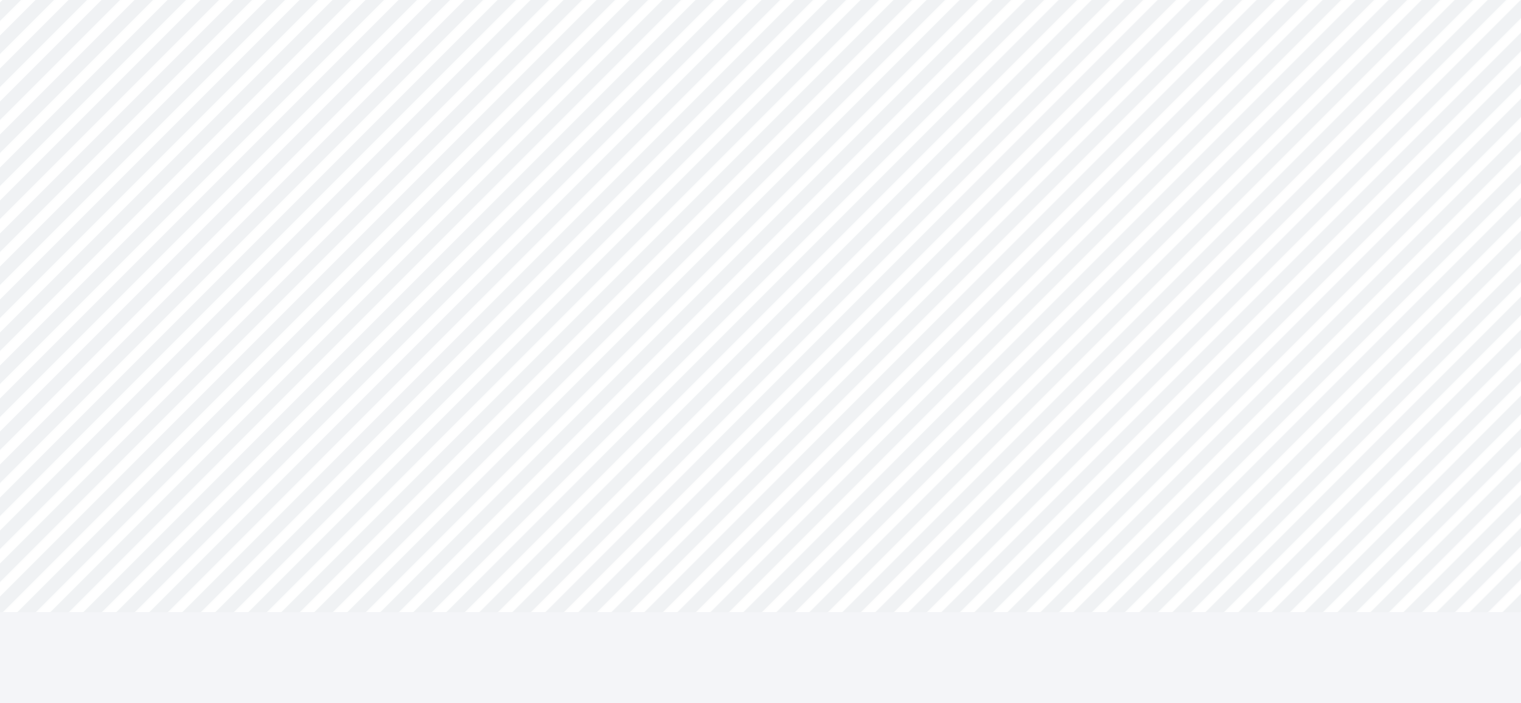 scroll, scrollTop: 501, scrollLeft: 0, axis: vertical 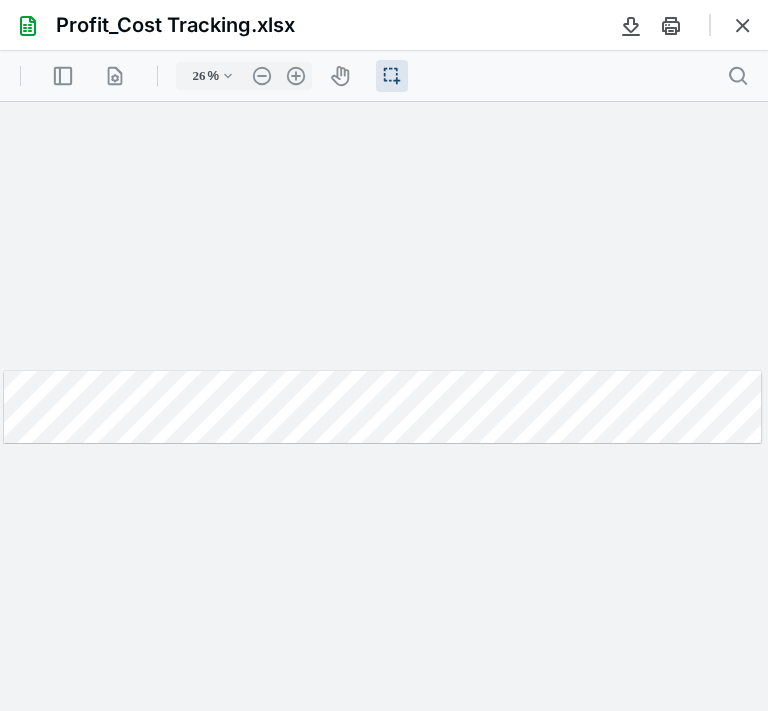 click at bounding box center (383, 407) 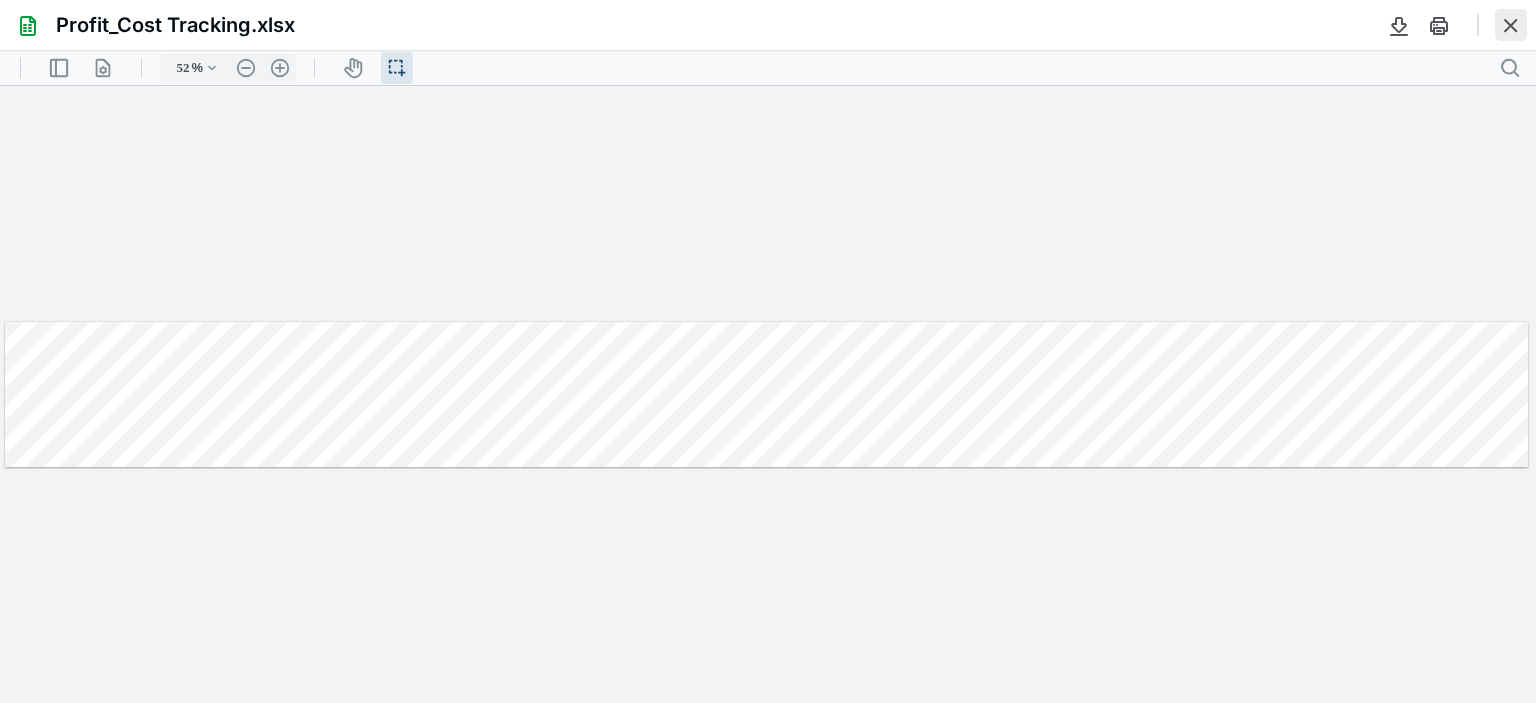 click at bounding box center [1511, 25] 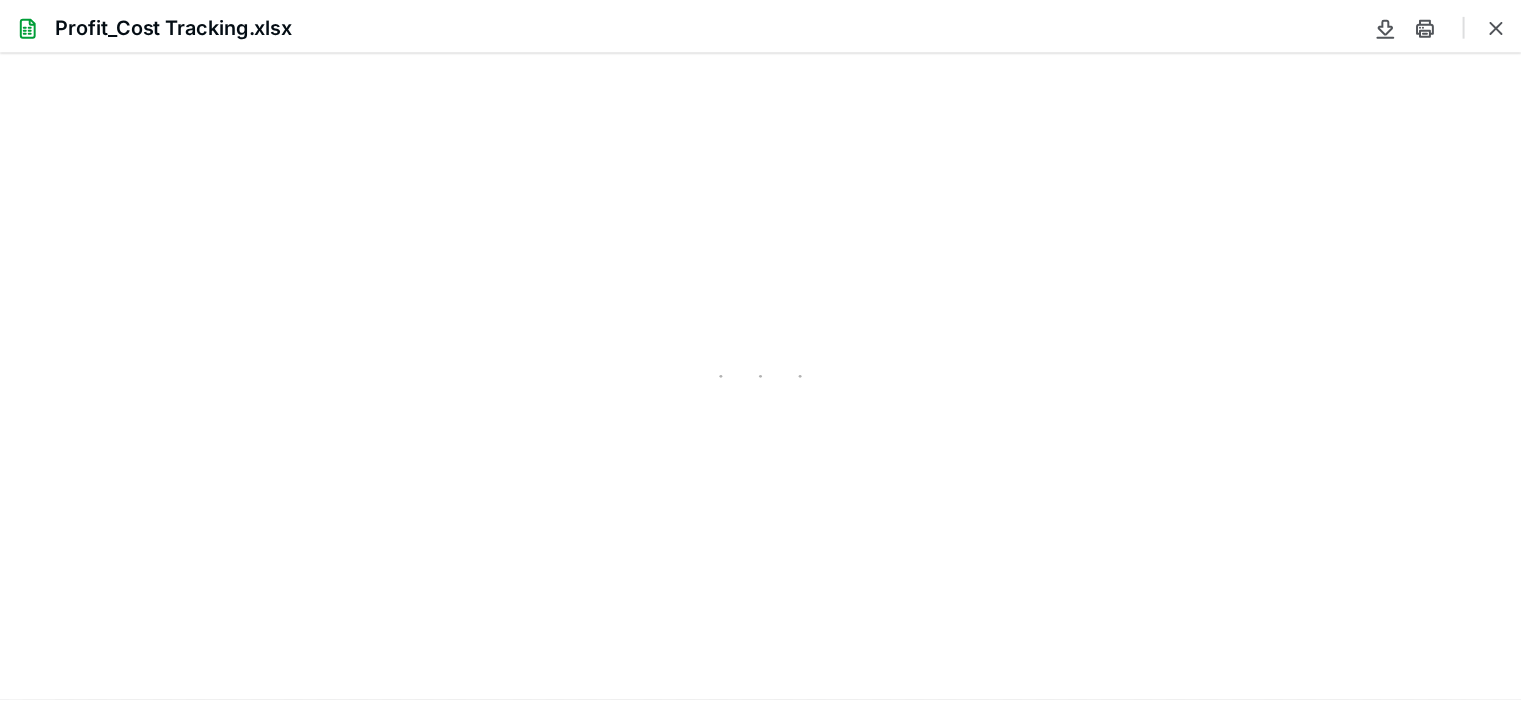 scroll, scrollTop: 0, scrollLeft: 0, axis: both 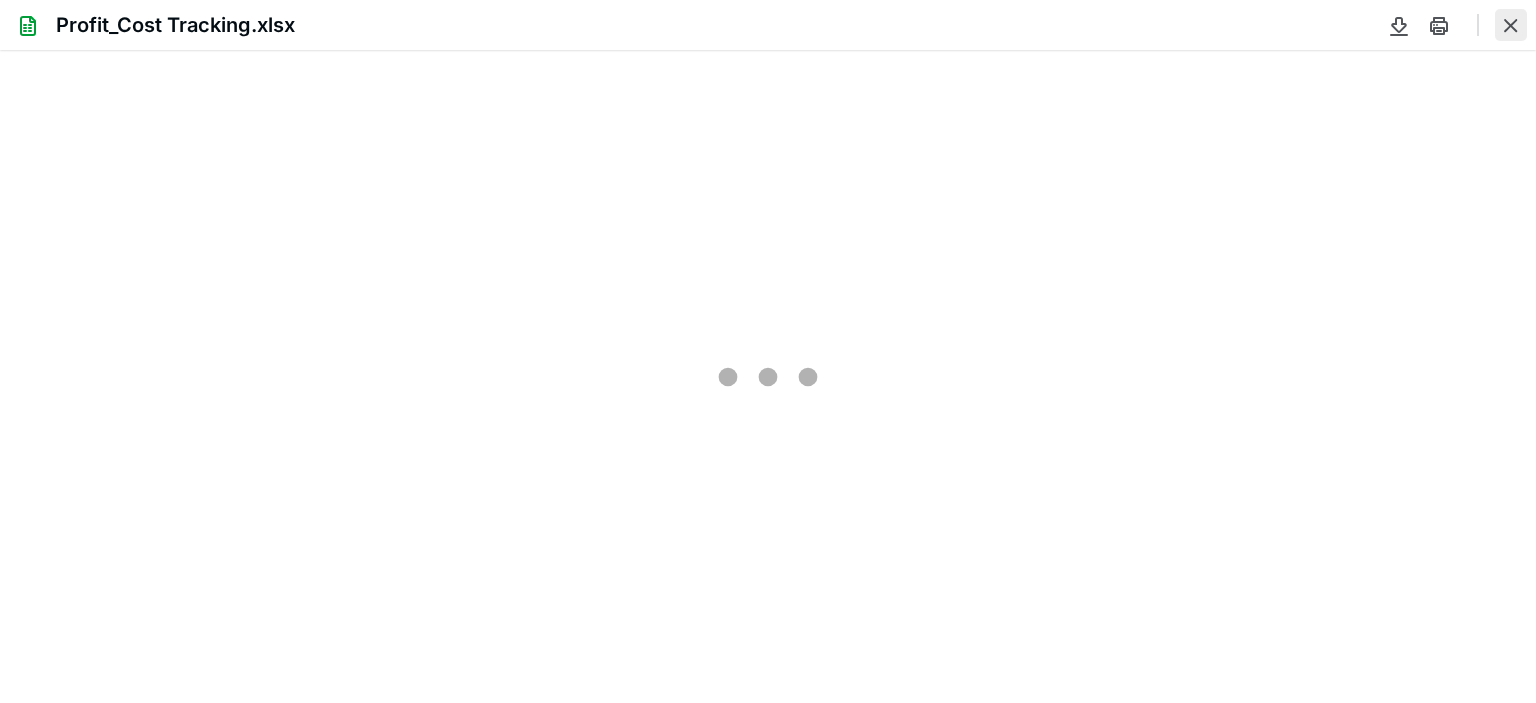 type on "52" 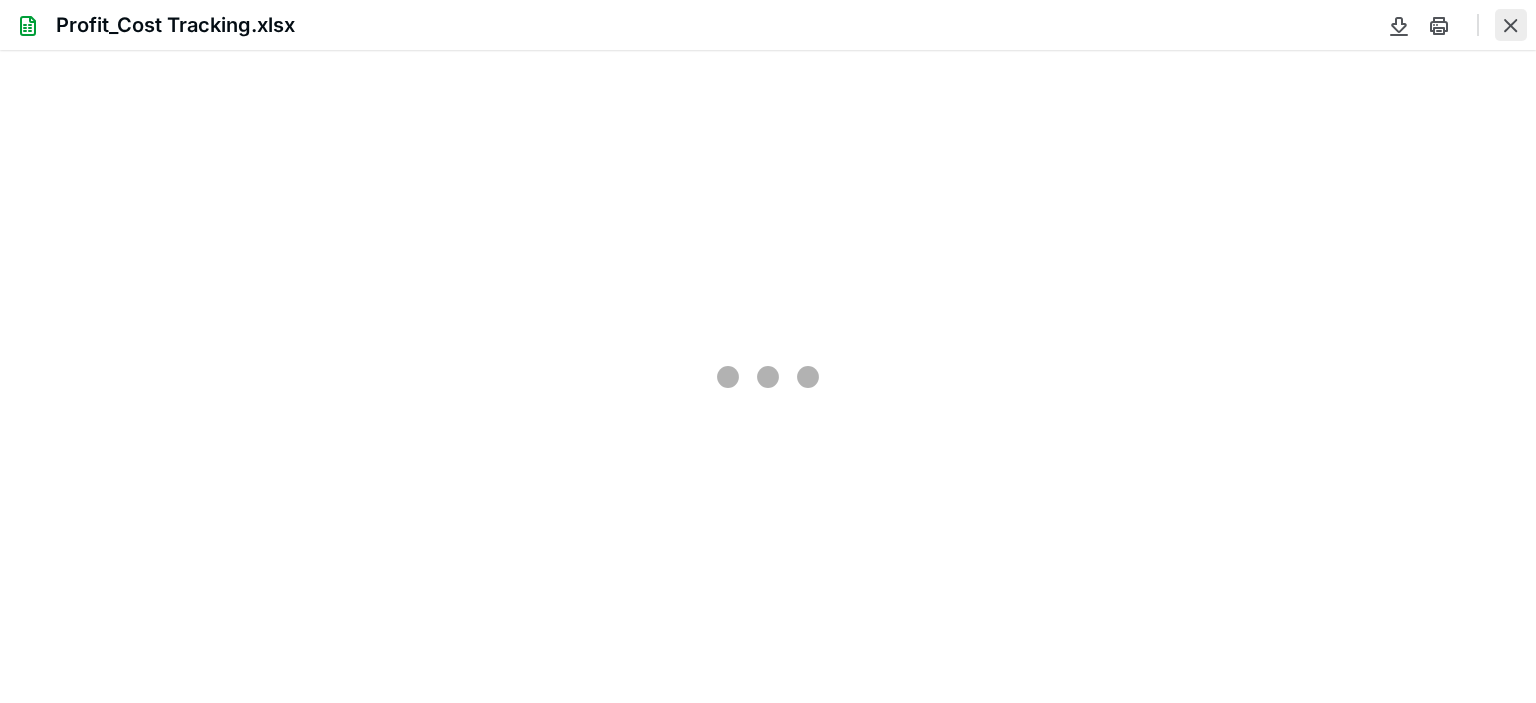 click at bounding box center (1511, 25) 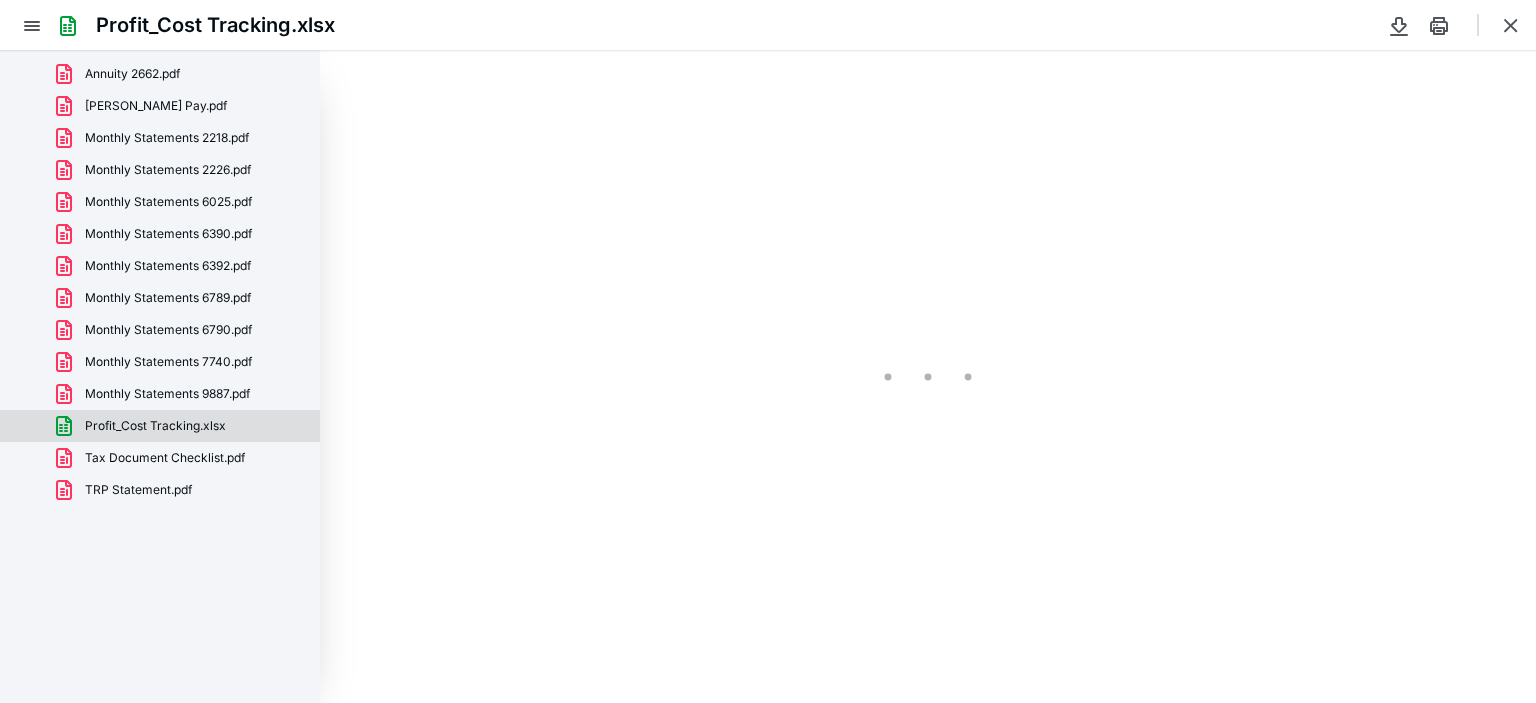 scroll, scrollTop: 0, scrollLeft: 0, axis: both 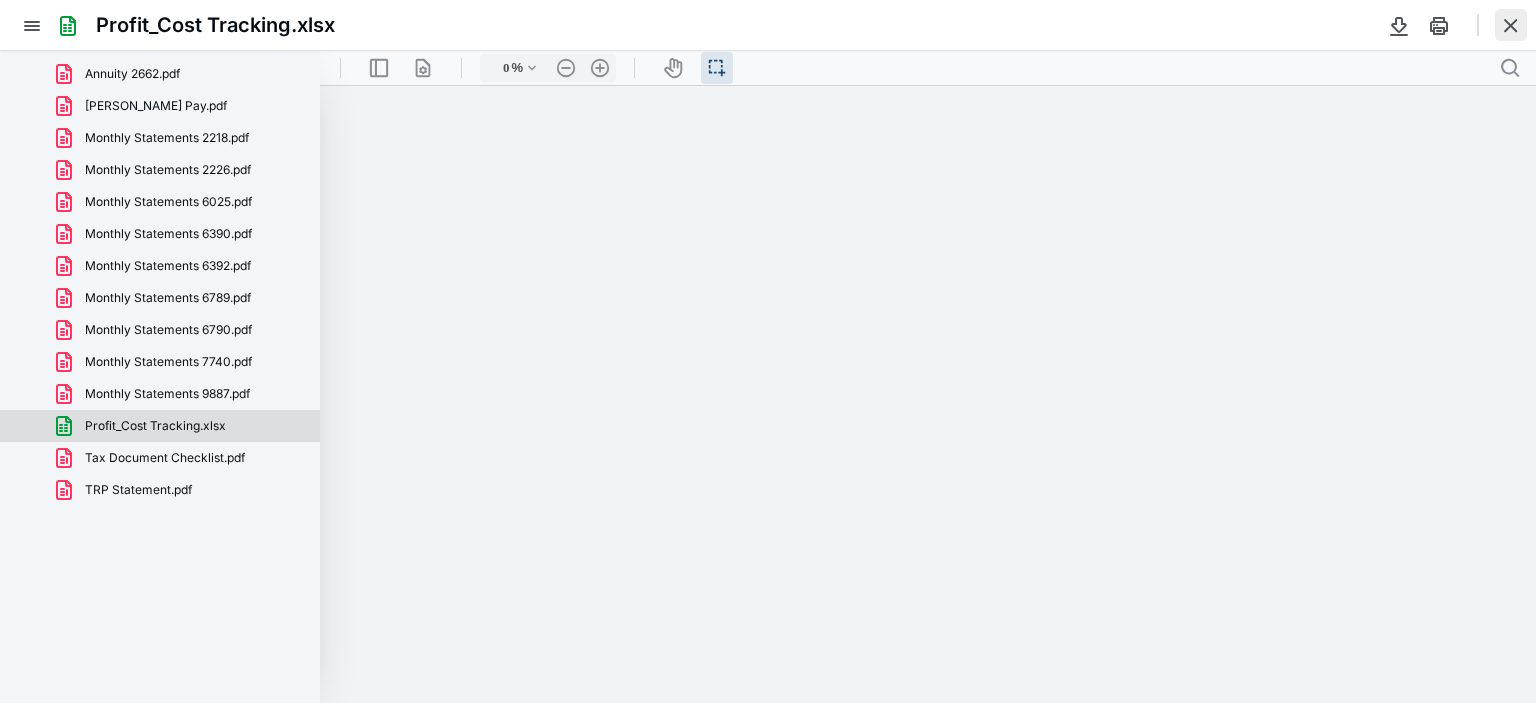 type on "42" 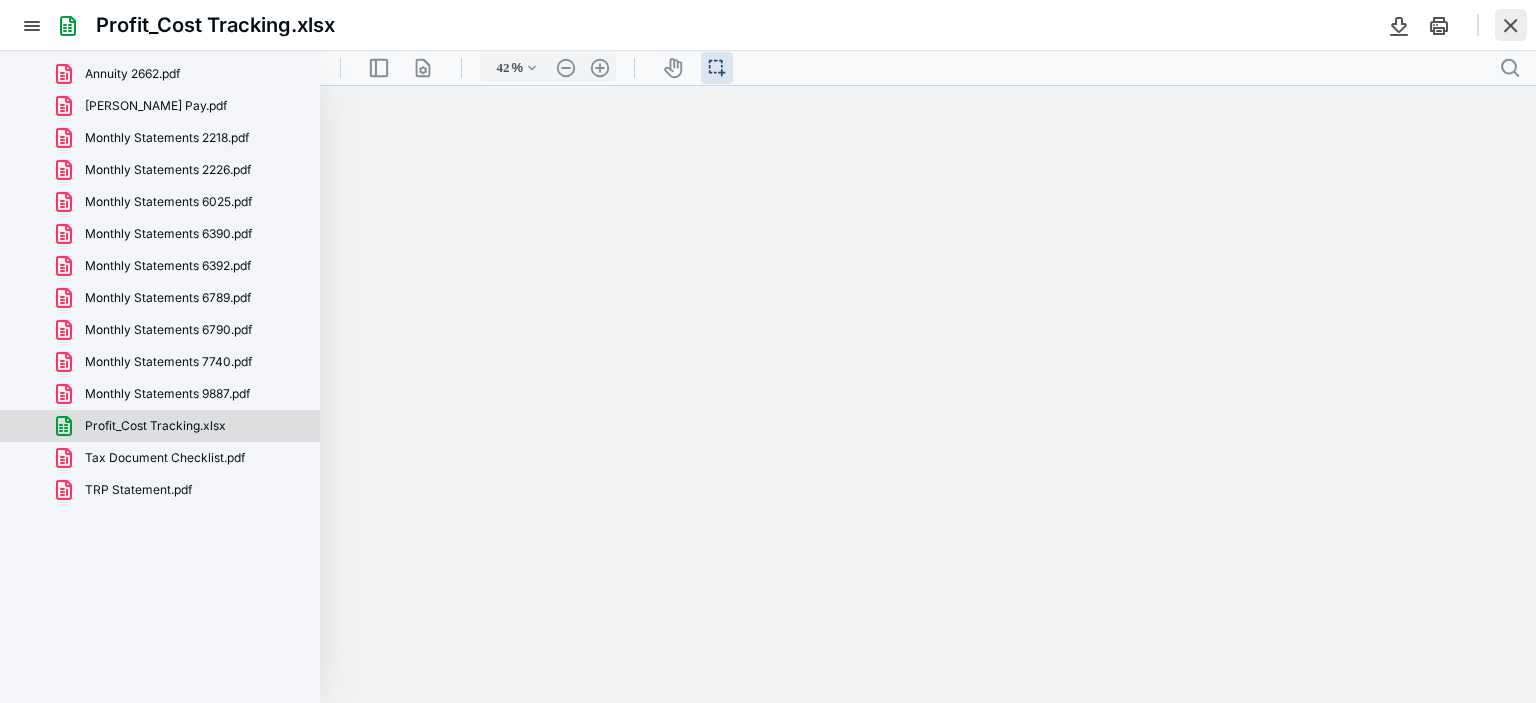 click at bounding box center [1511, 25] 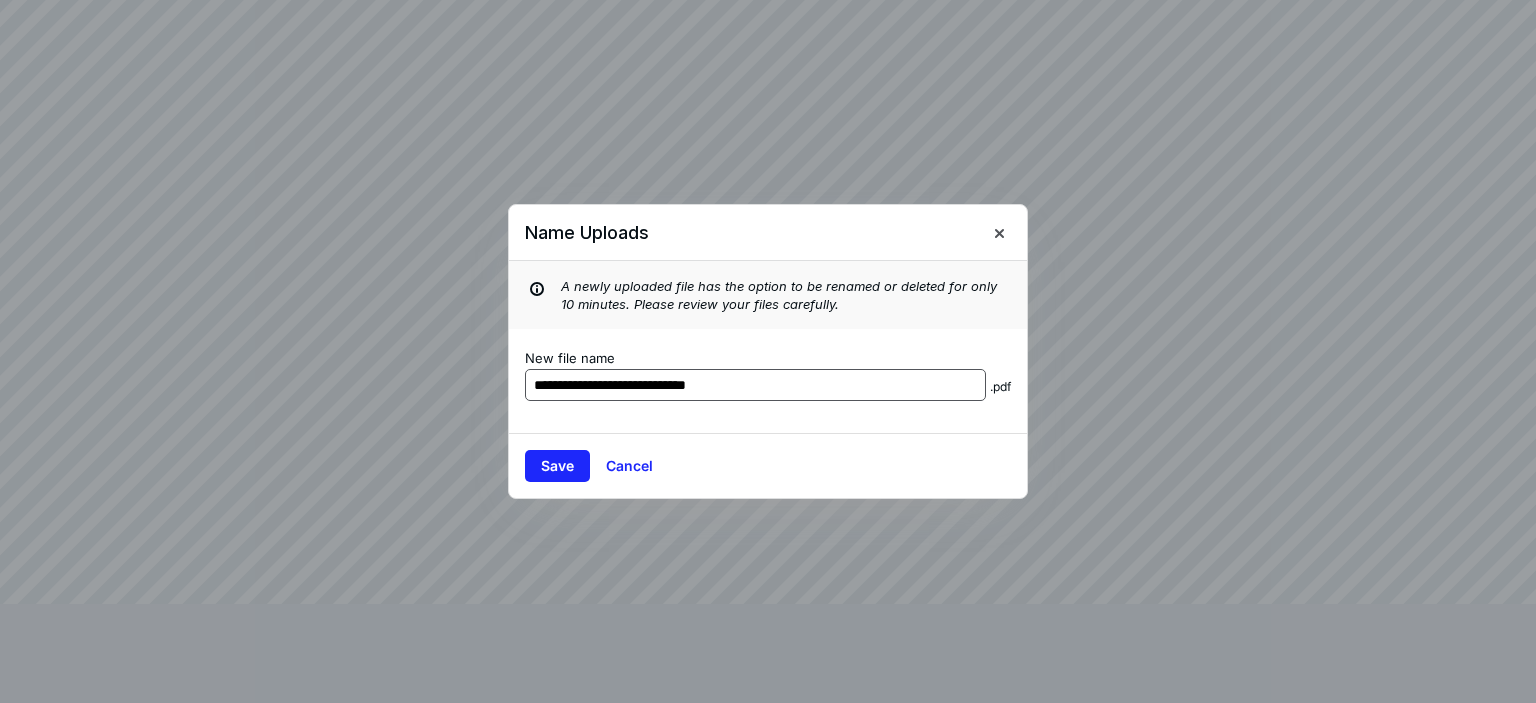 click on "**********" at bounding box center (755, 385) 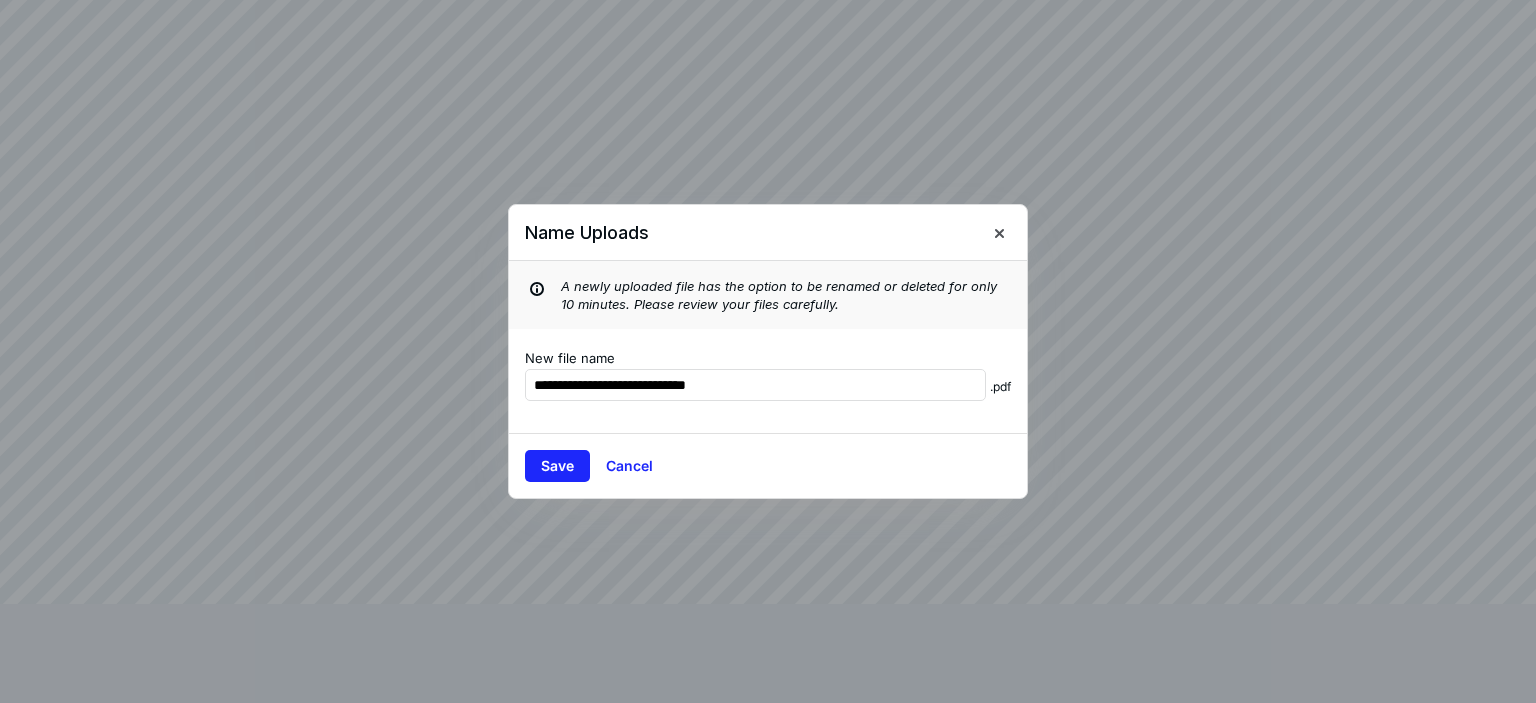 drag, startPoint x: 788, startPoint y: 377, endPoint x: 454, endPoint y: 335, distance: 336.63037 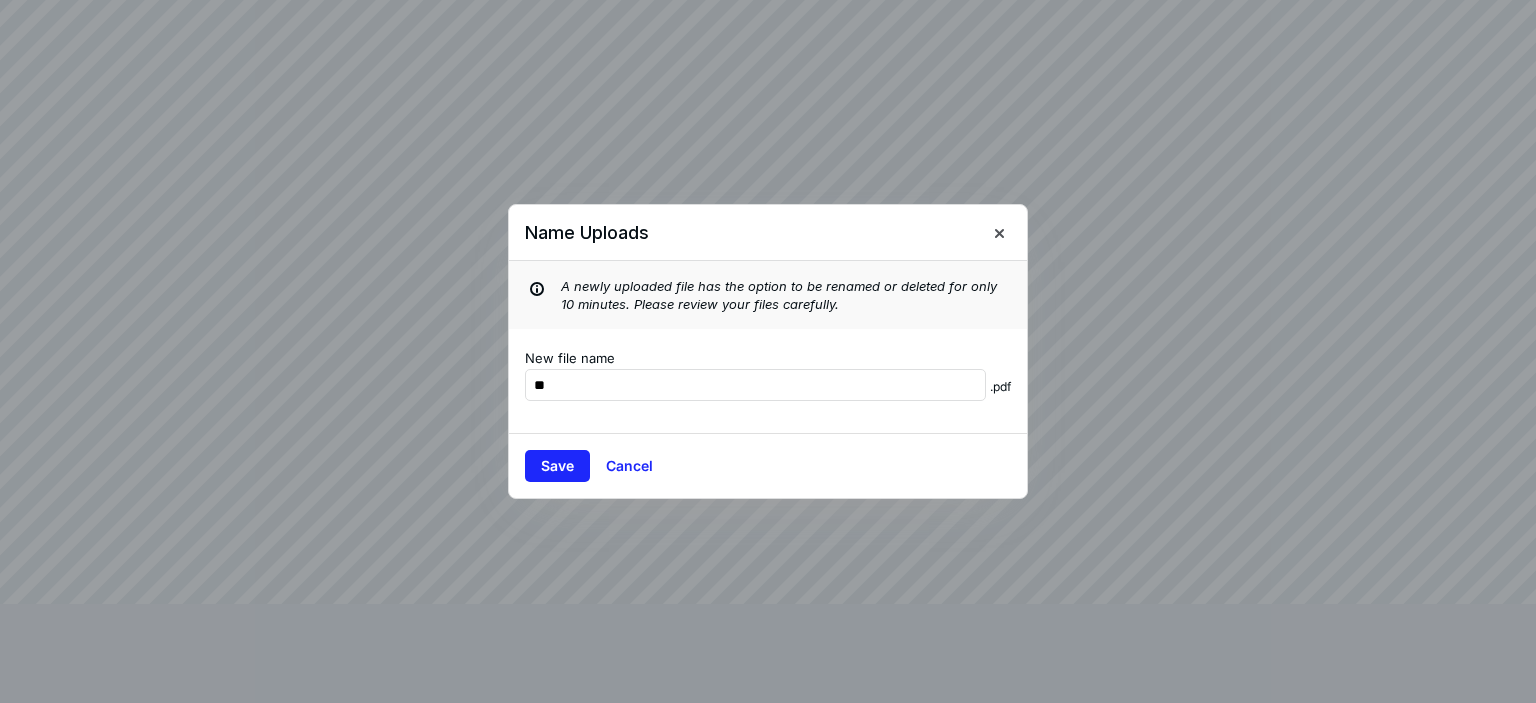 type on "*" 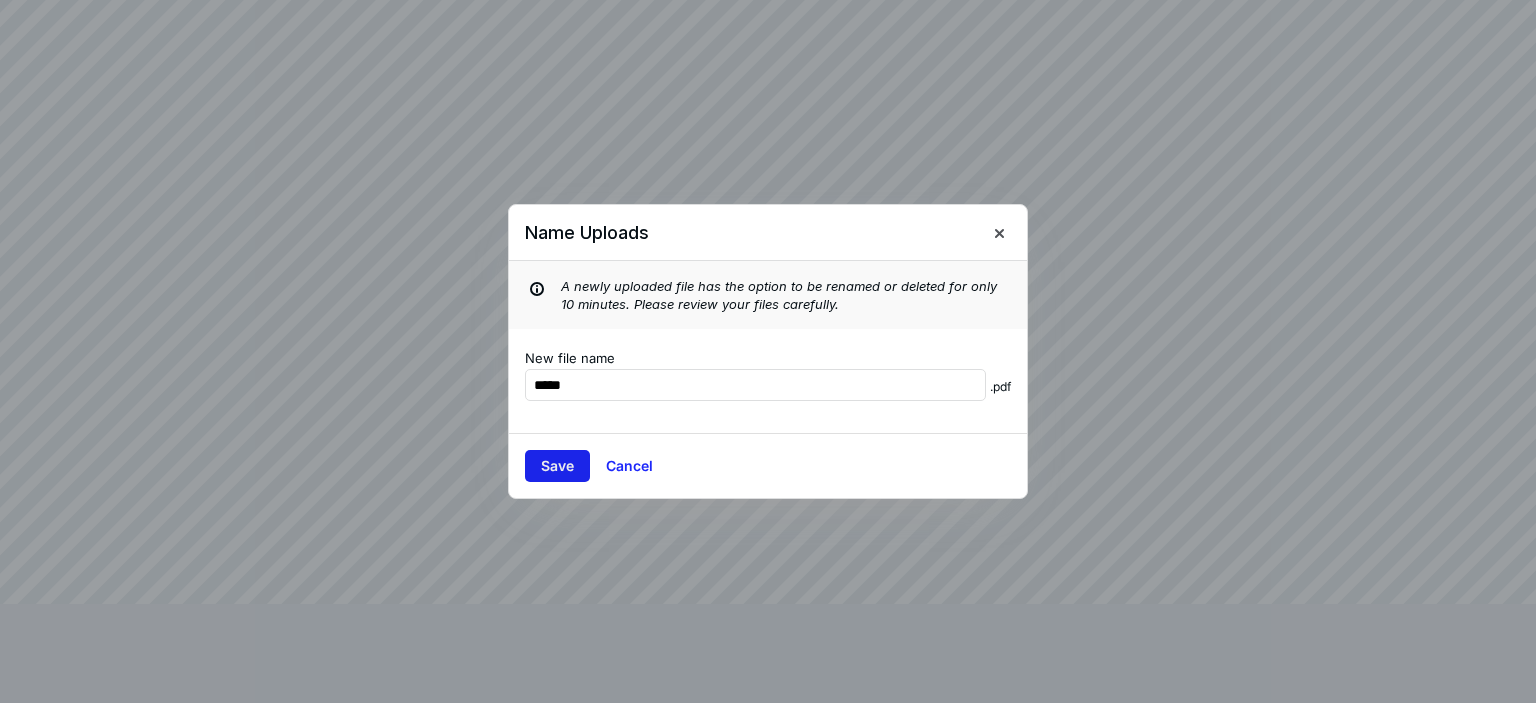 type on "*****" 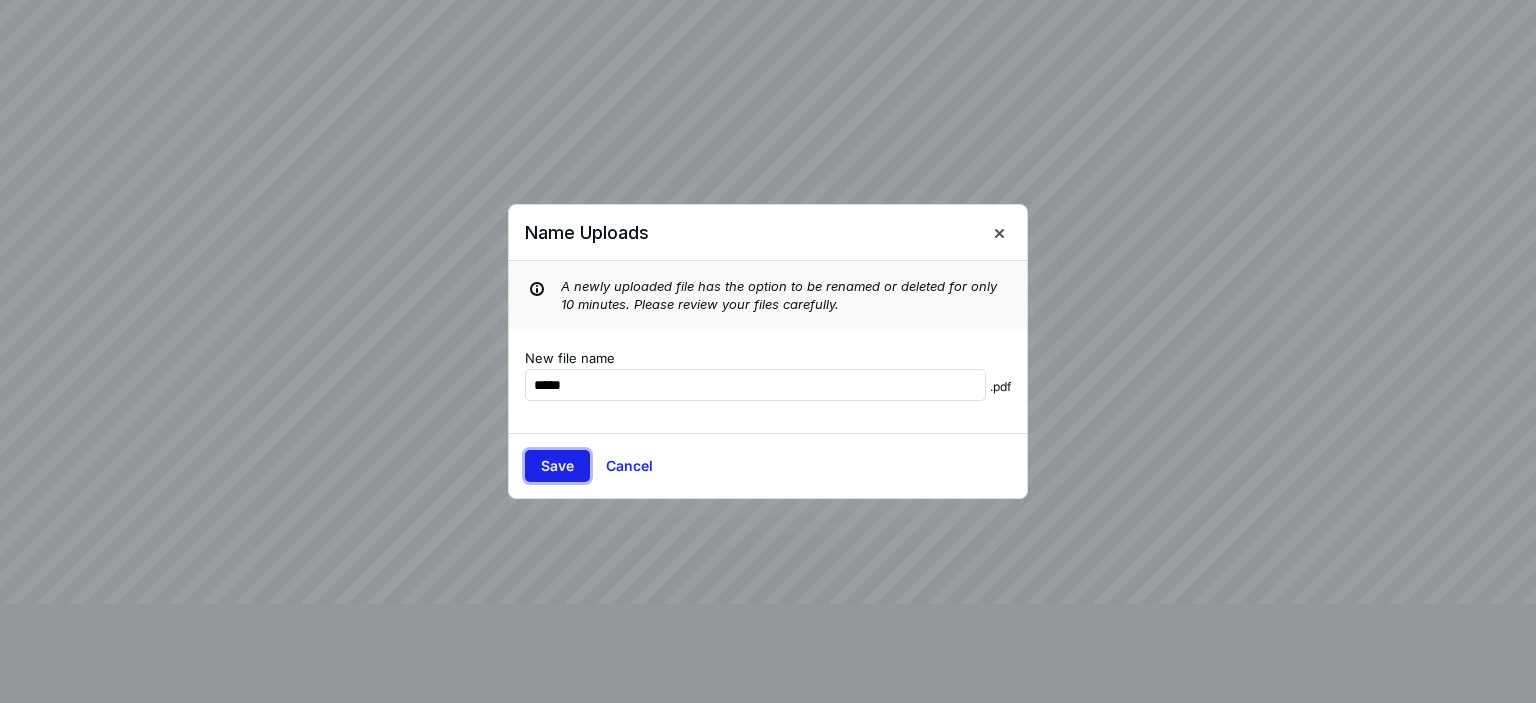 click on "Save" at bounding box center (557, 466) 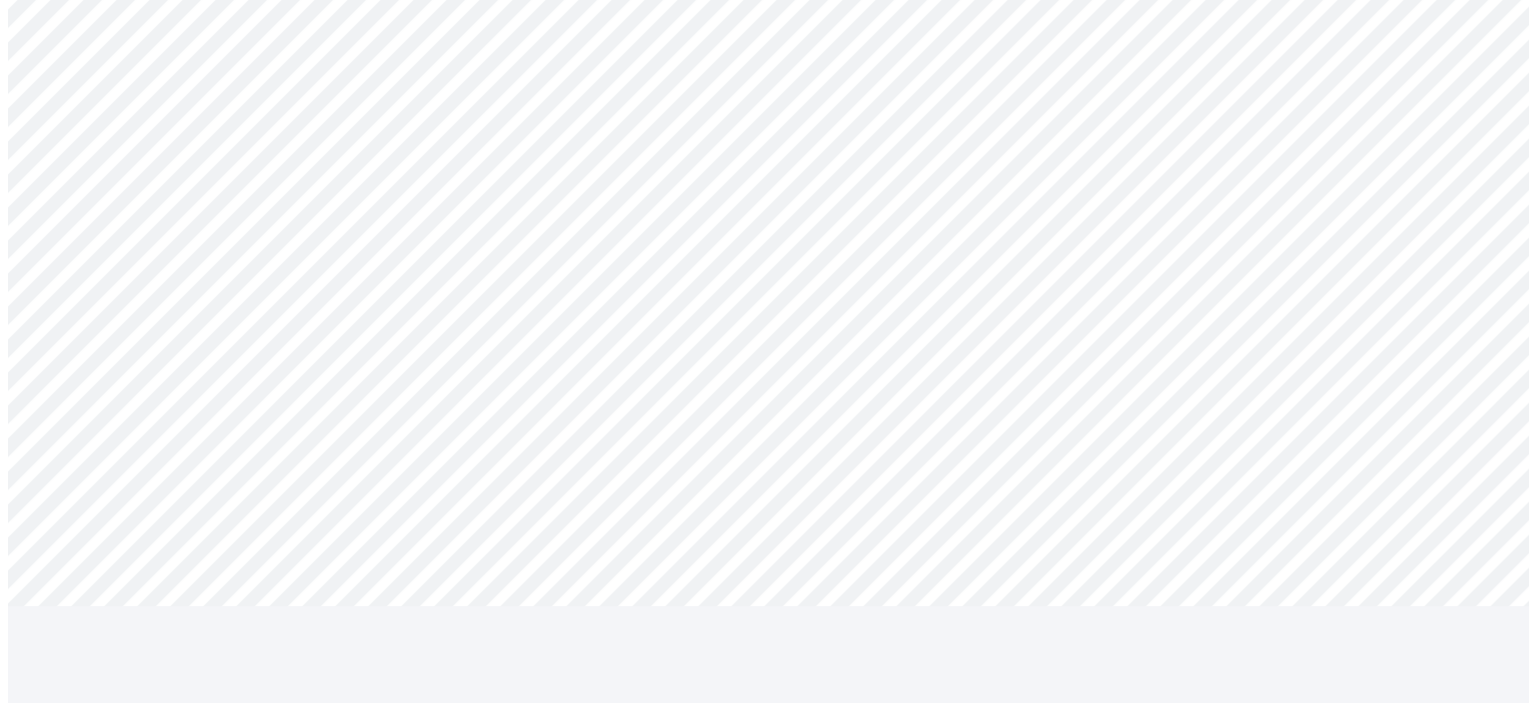 scroll, scrollTop: 554, scrollLeft: 0, axis: vertical 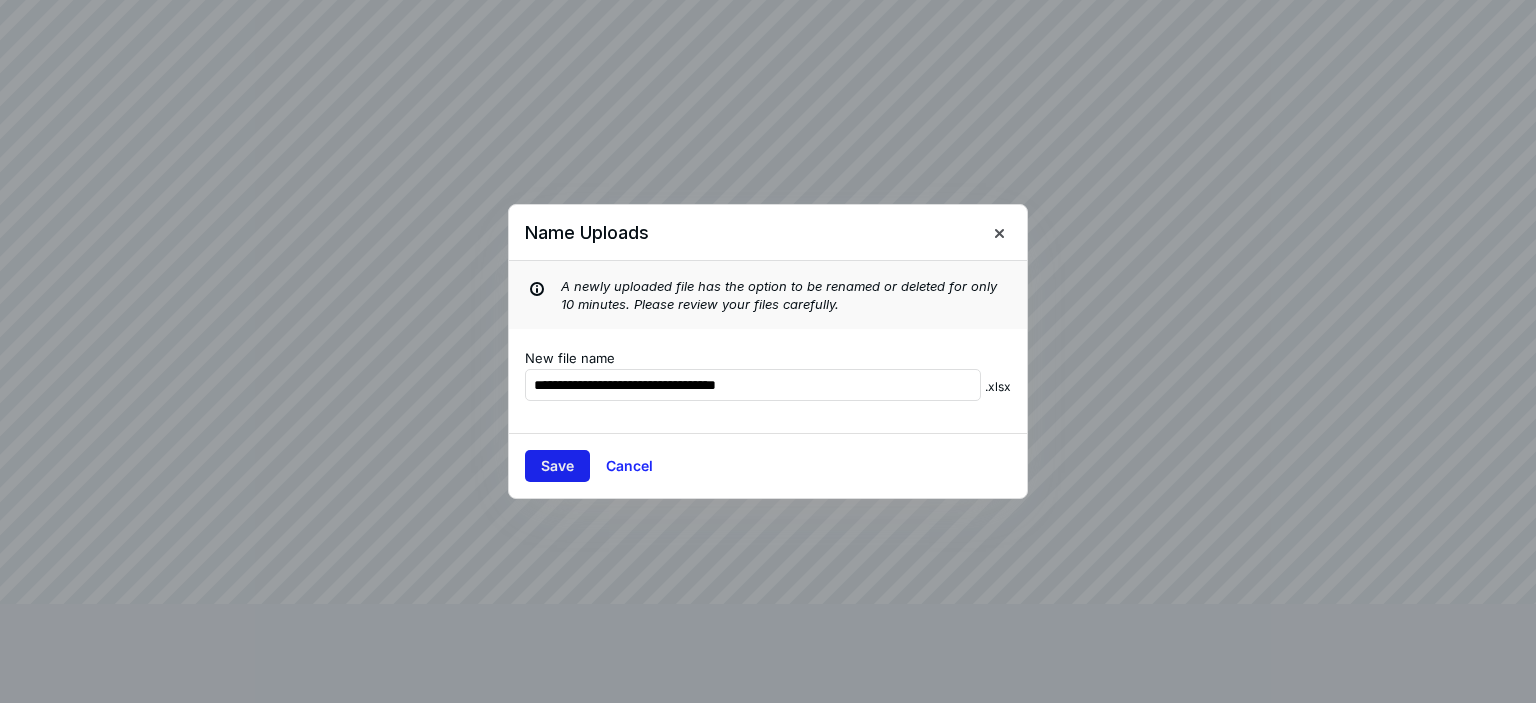click on "Save" at bounding box center [557, 466] 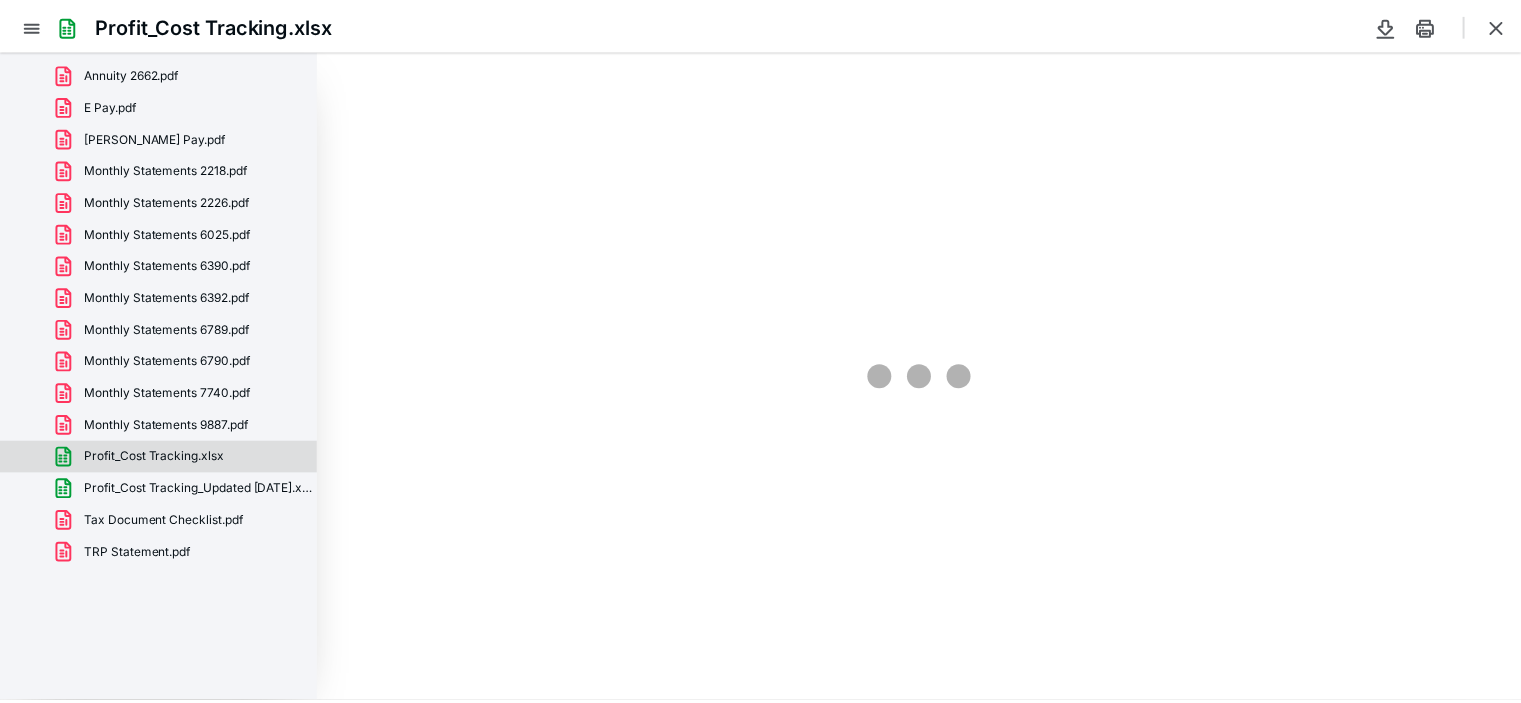 scroll, scrollTop: 0, scrollLeft: 0, axis: both 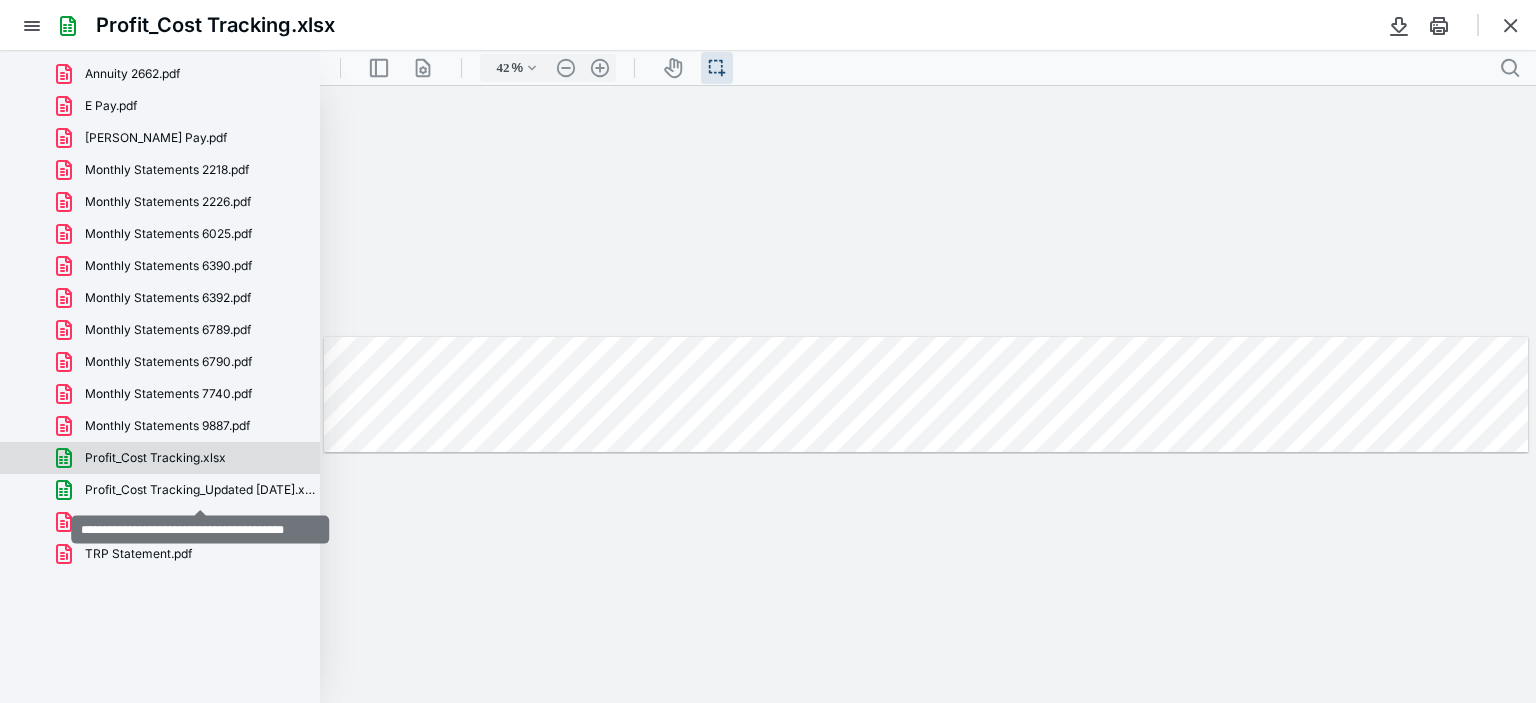 click on "Profit_Cost Tracking_Updated [DATE].xlsx" at bounding box center (200, 490) 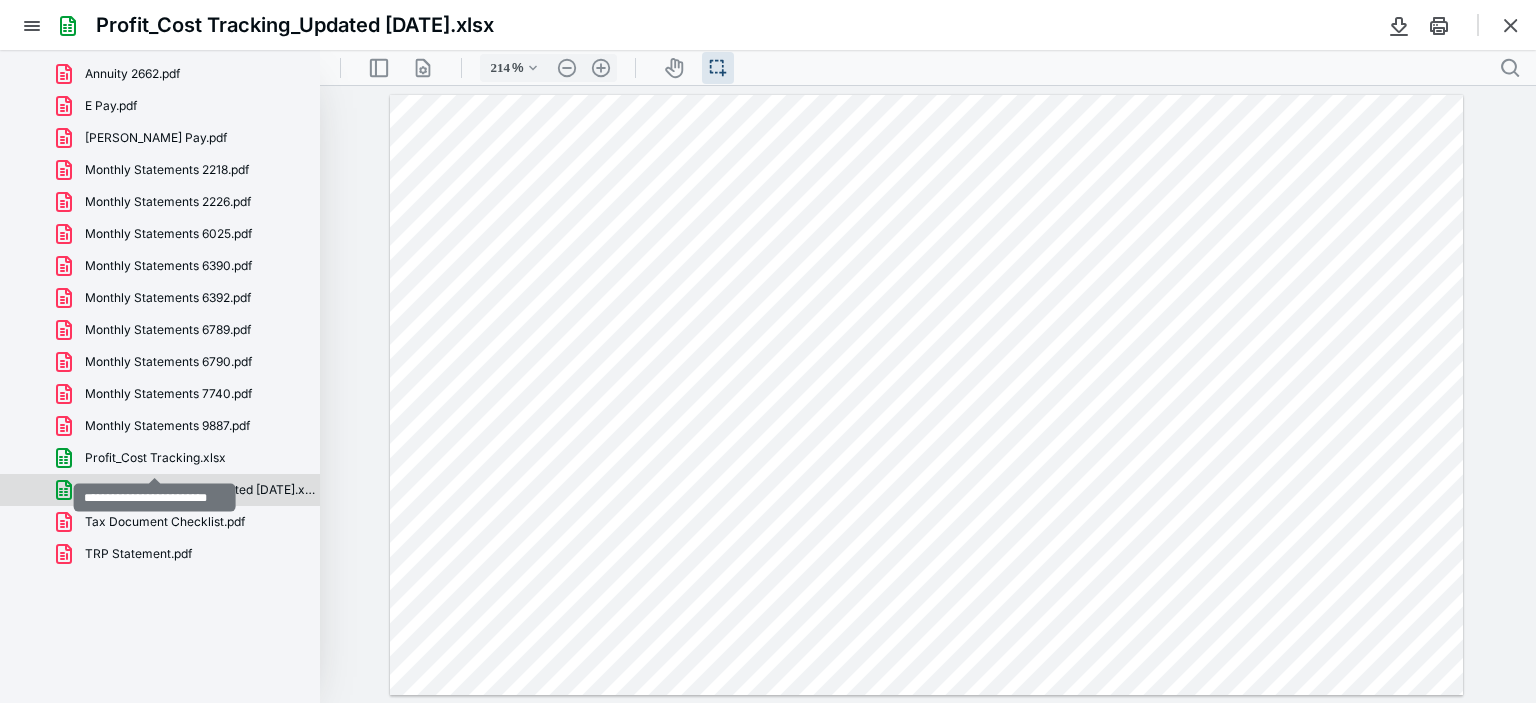 click on "Profit_Cost Tracking.xlsx" at bounding box center [155, 458] 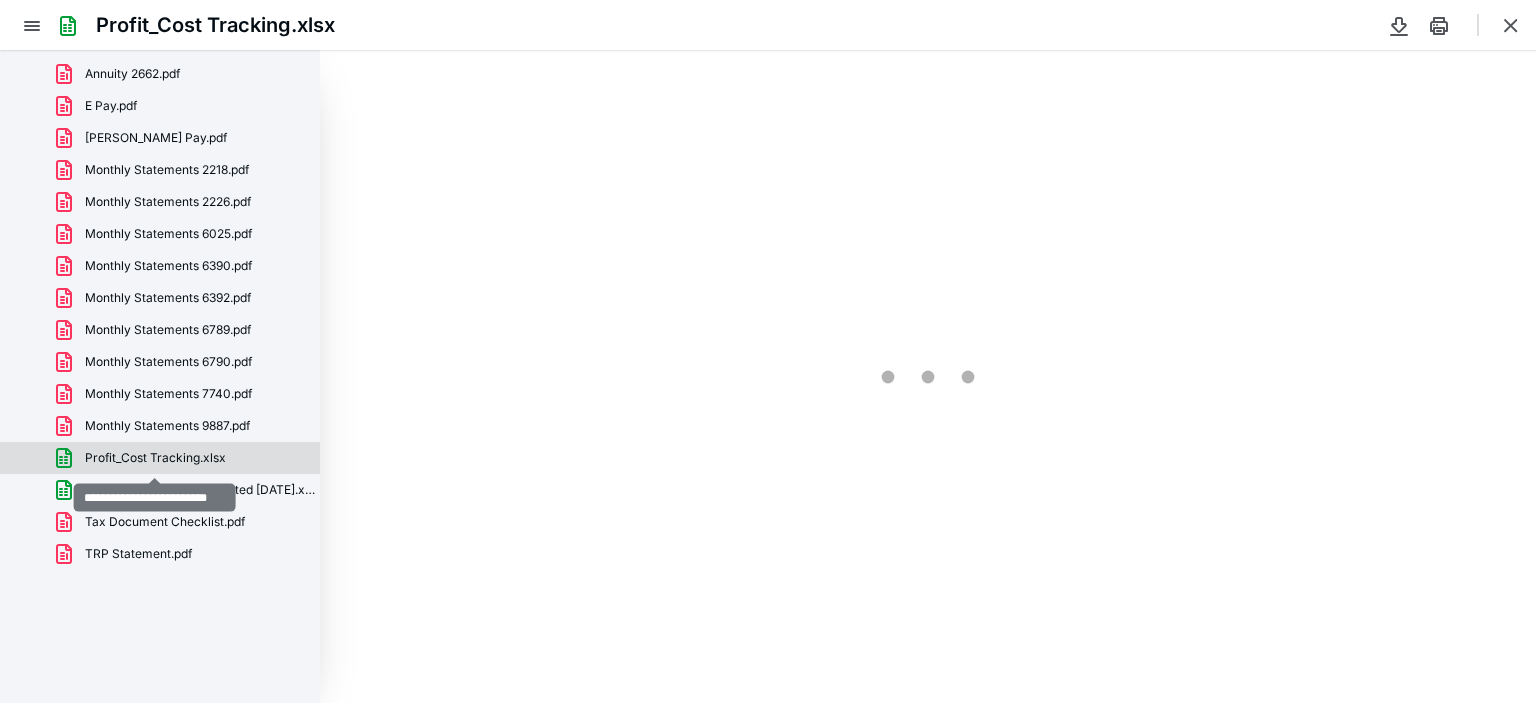 type on "42" 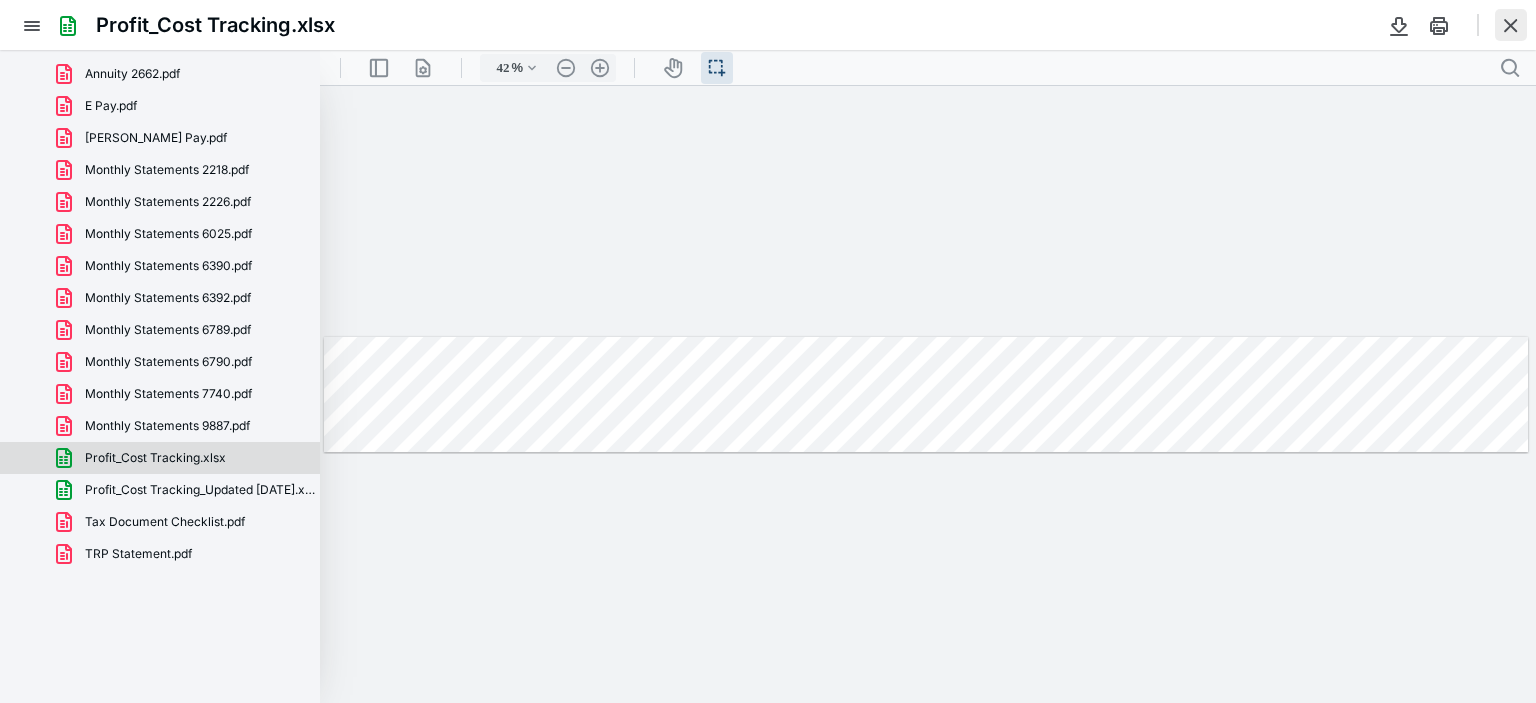click at bounding box center (1511, 25) 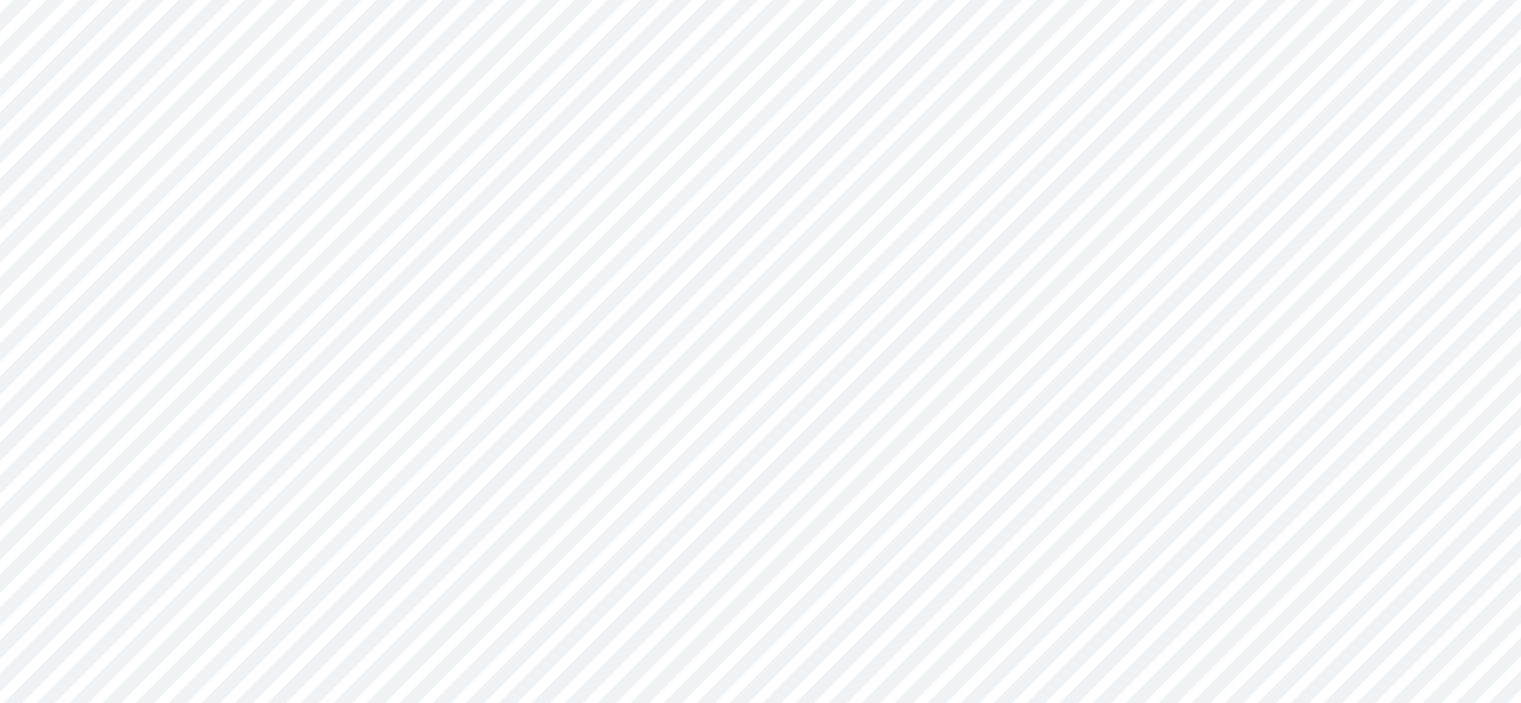 scroll, scrollTop: 166, scrollLeft: 0, axis: vertical 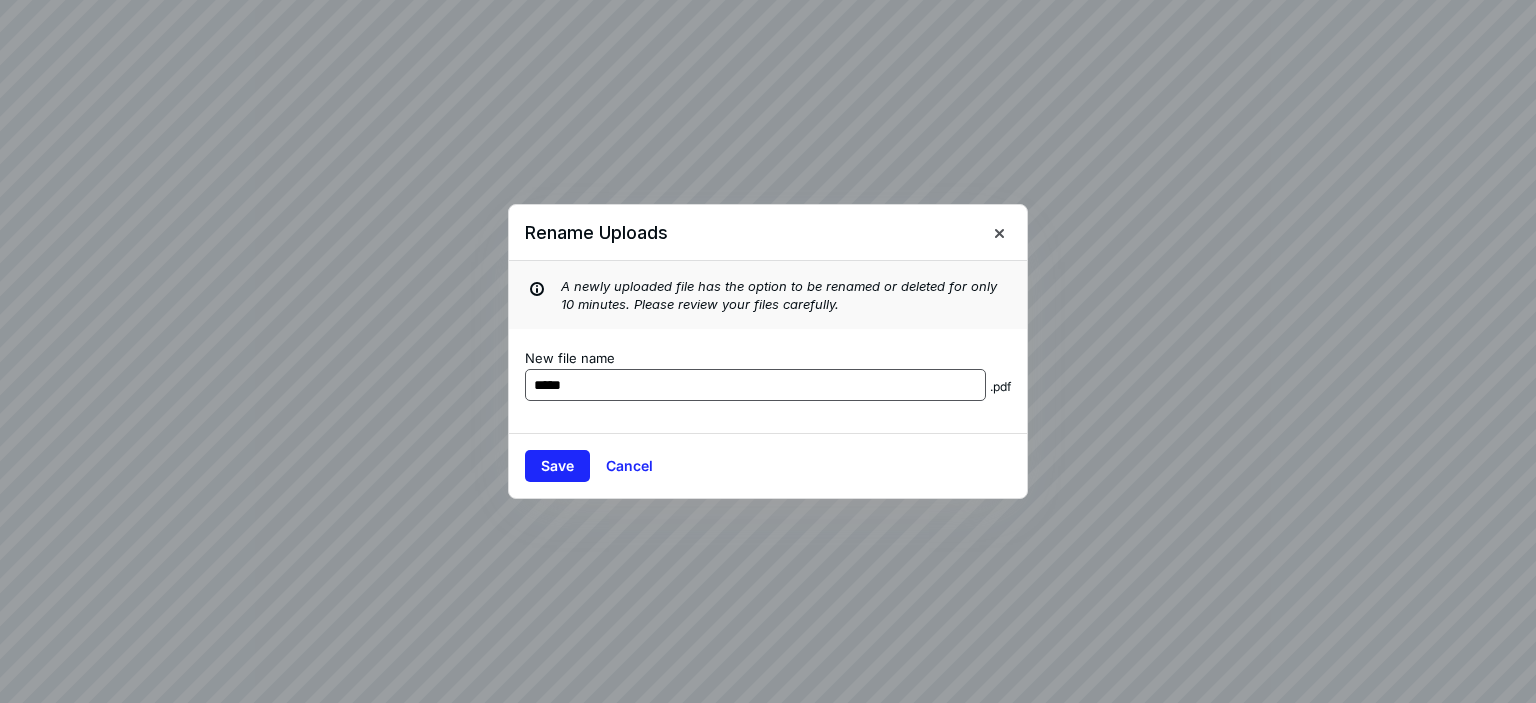 click on "*****" at bounding box center (755, 385) 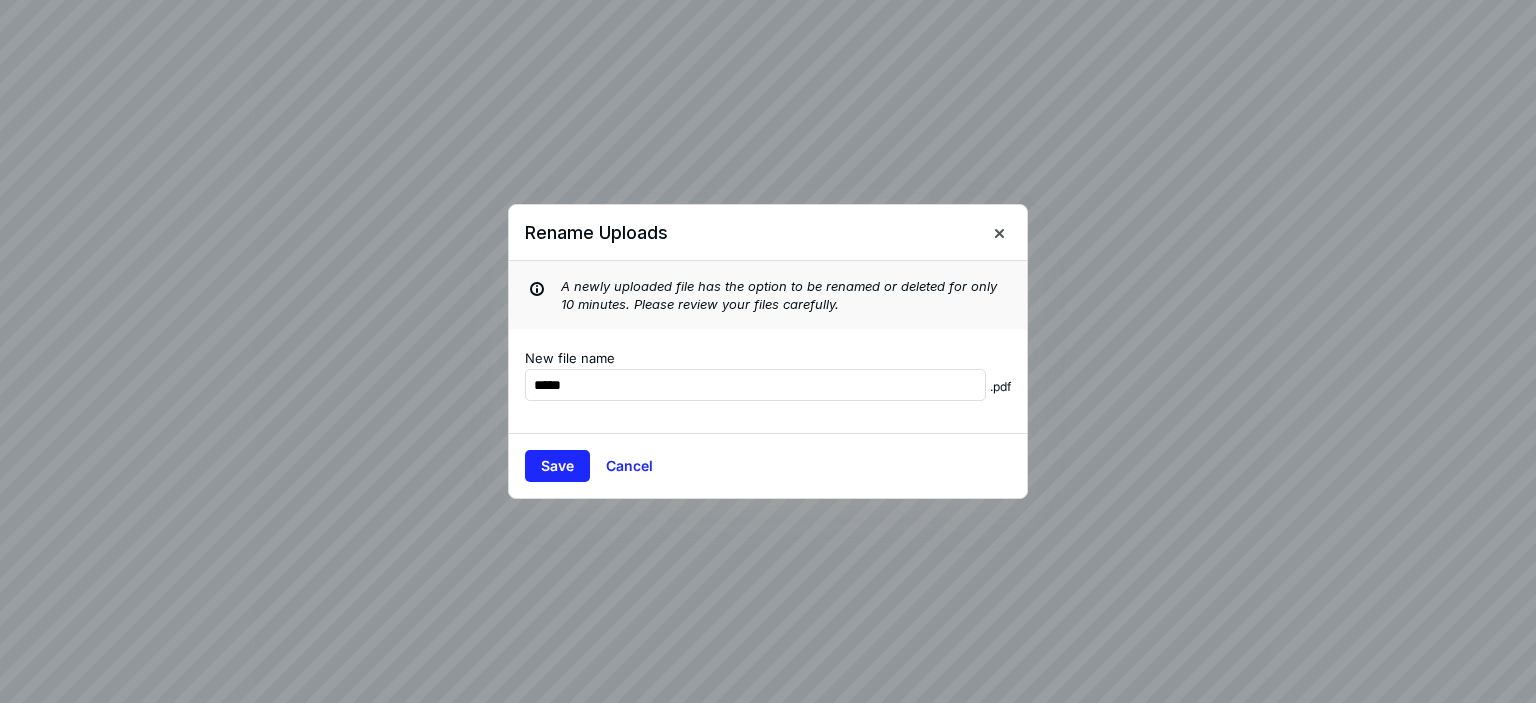 drag, startPoint x: 576, startPoint y: 388, endPoint x: 448, endPoint y: 363, distance: 130.41856 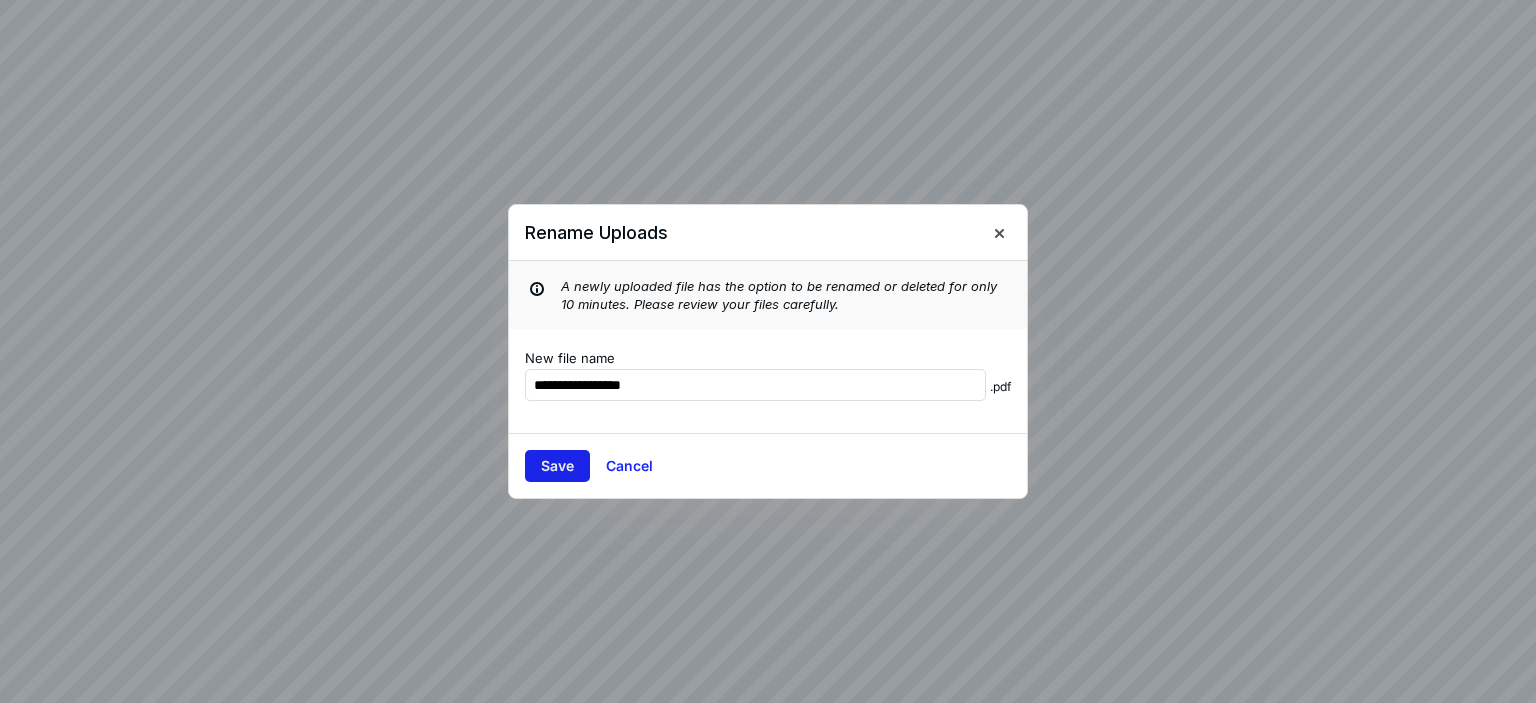 type on "**********" 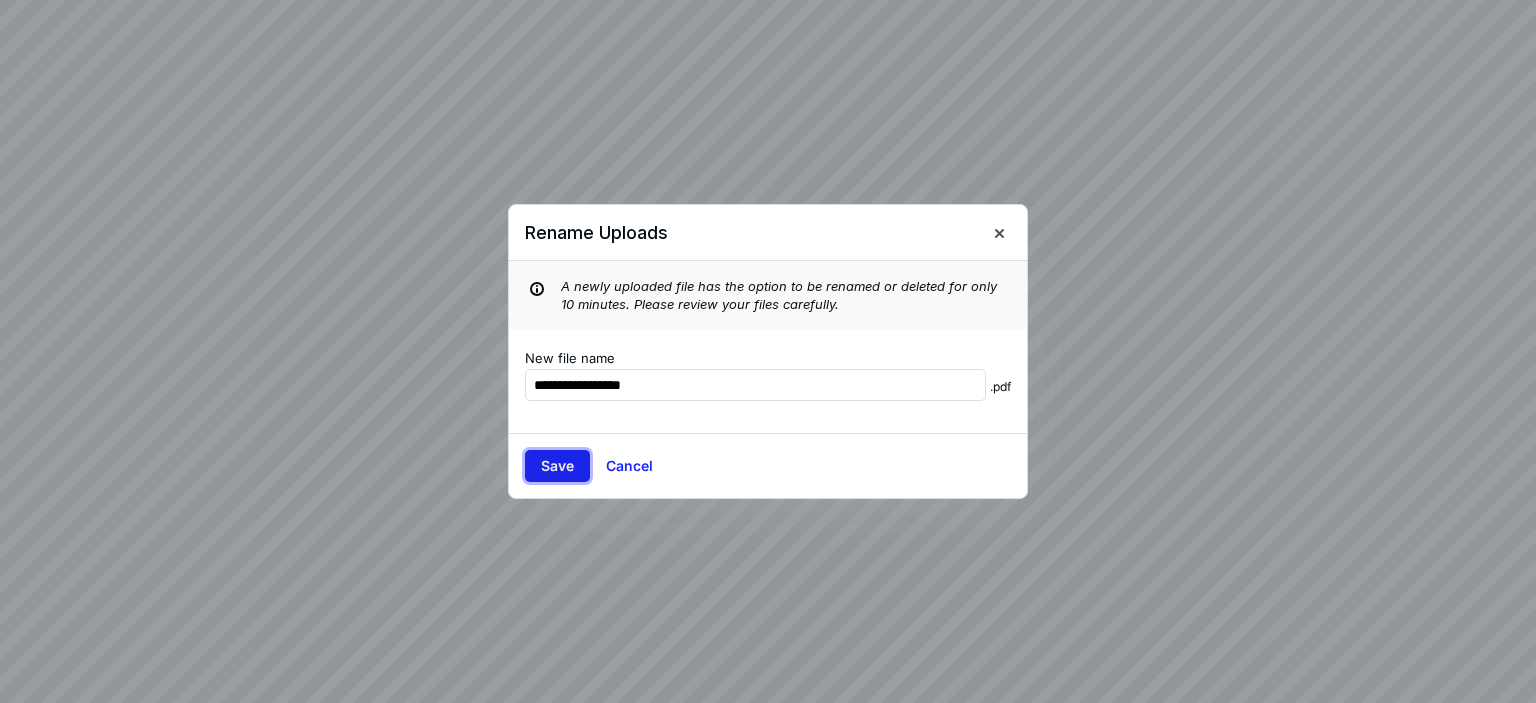 click on "Save" at bounding box center (557, 466) 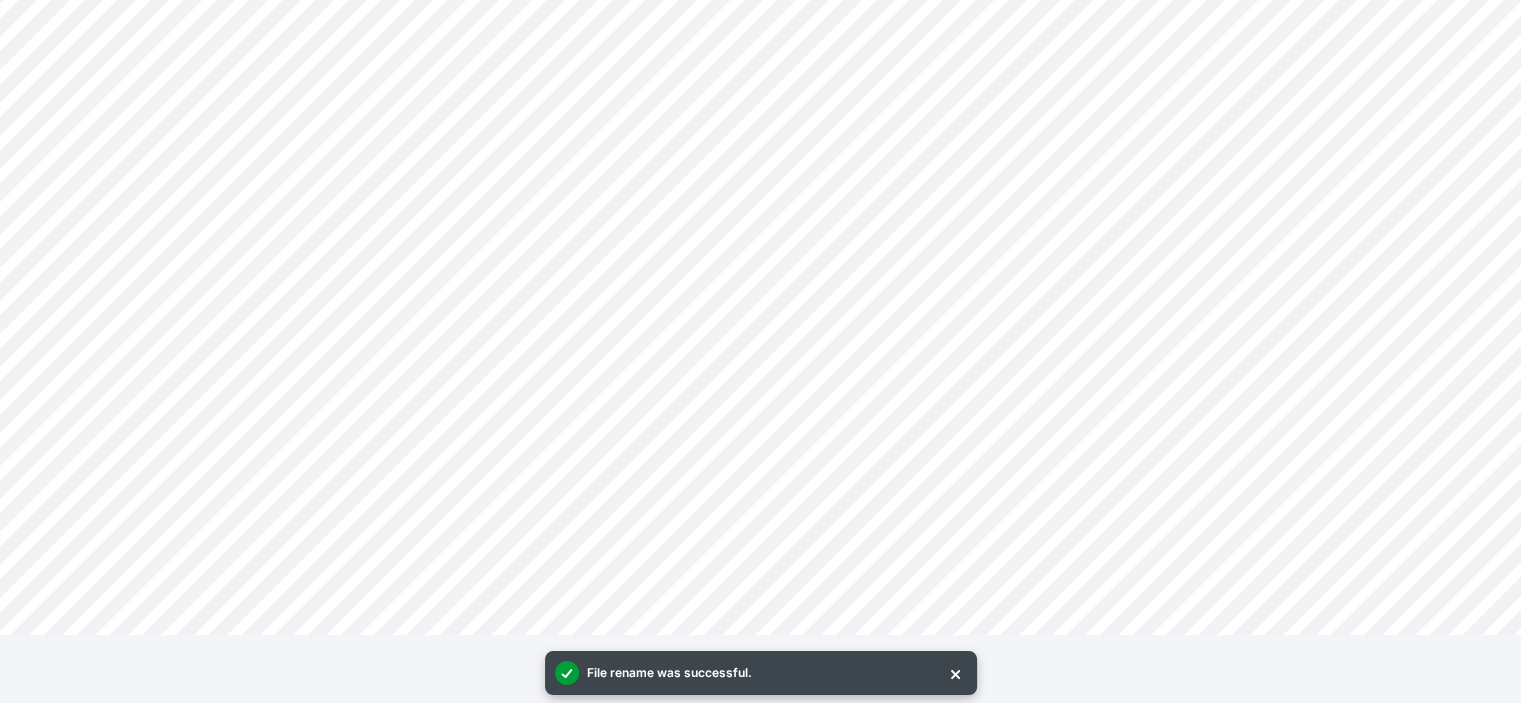 scroll, scrollTop: 607, scrollLeft: 0, axis: vertical 